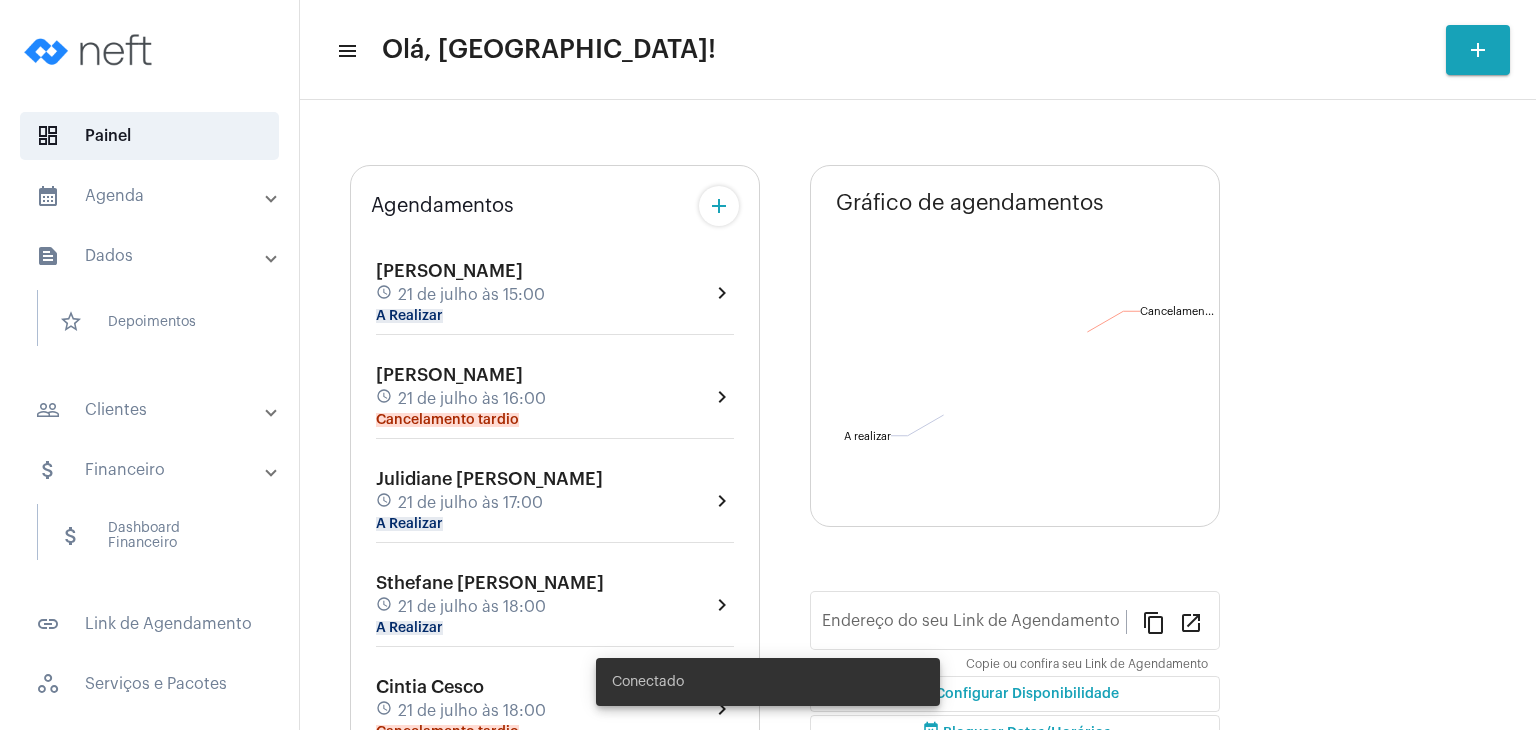 type on "[URL][DOMAIN_NAME][PERSON_NAME]" 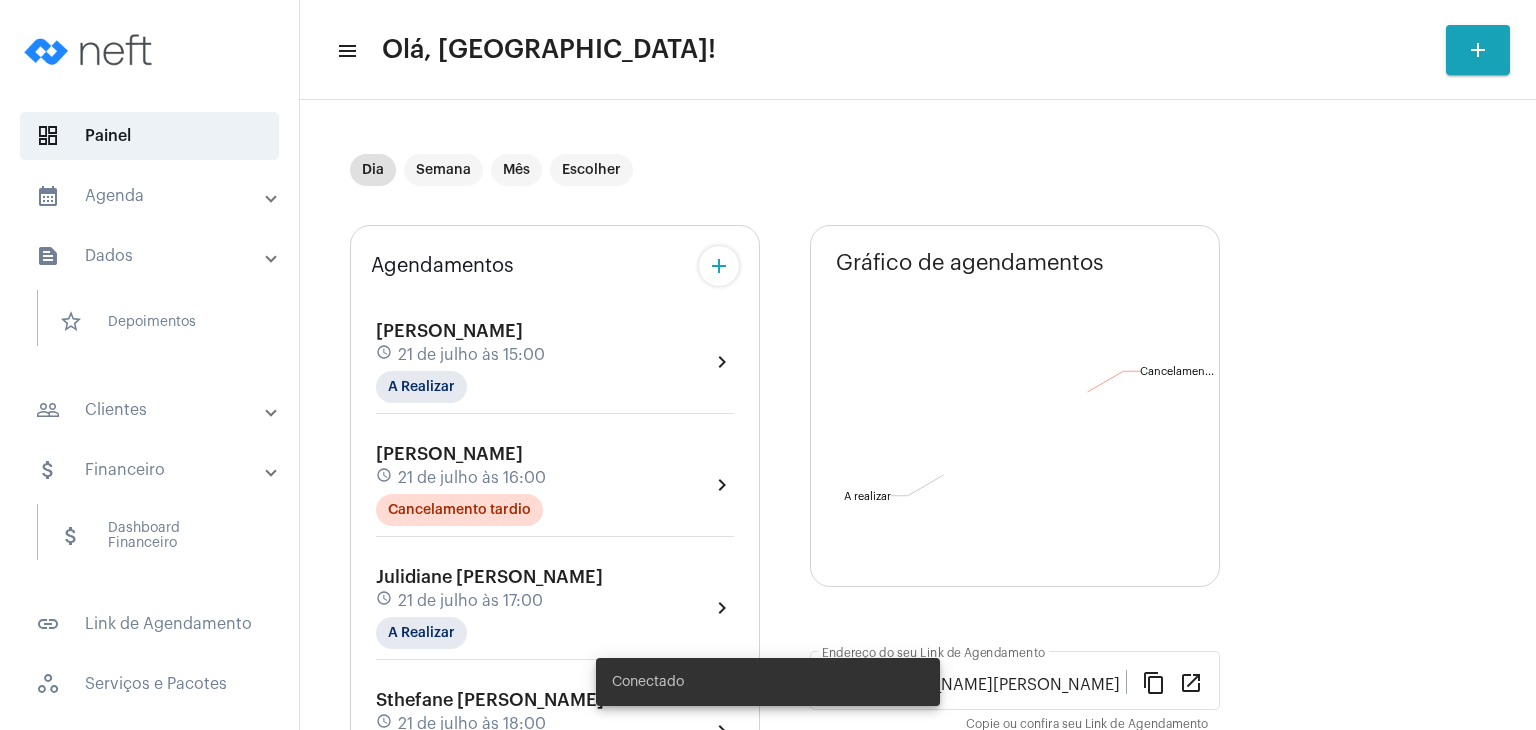 scroll, scrollTop: 0, scrollLeft: 0, axis: both 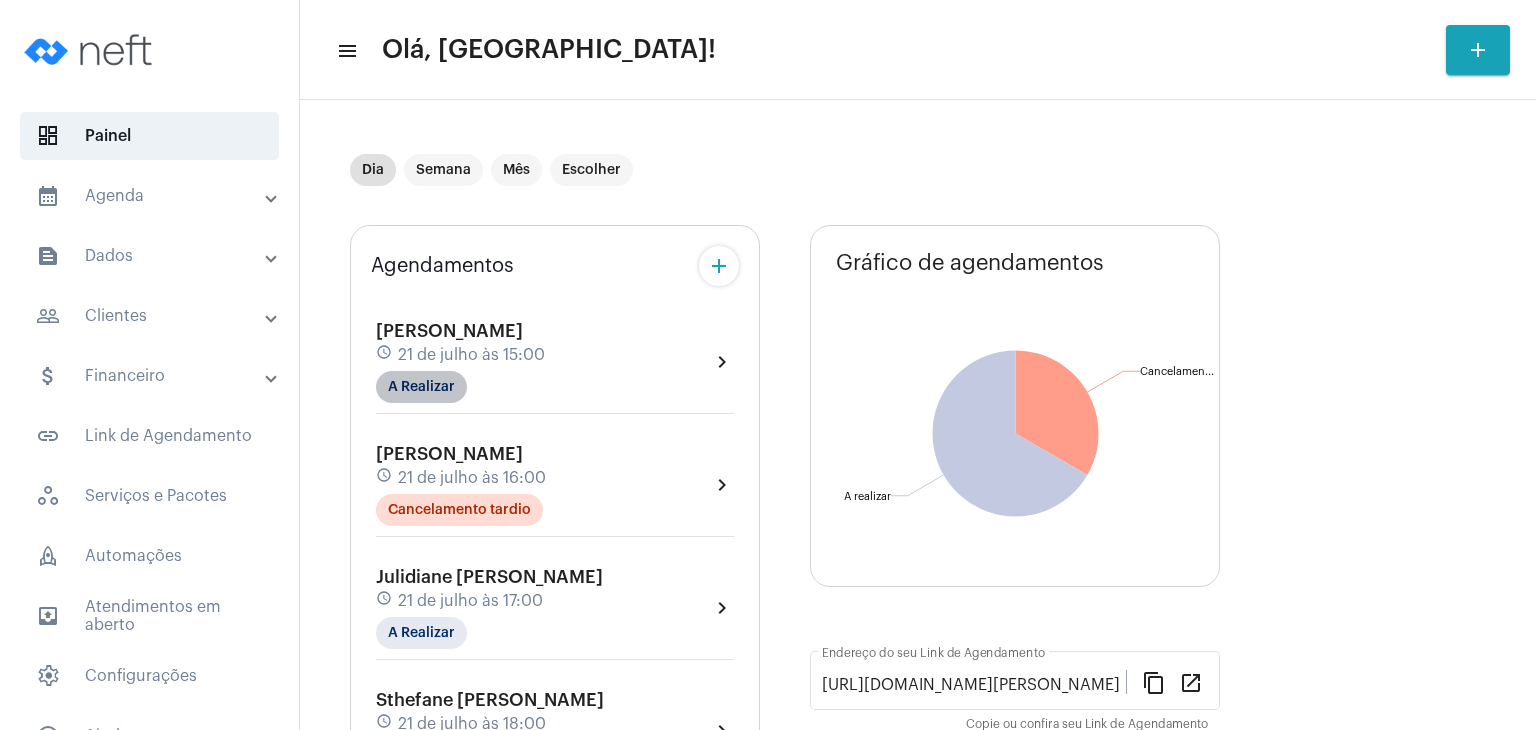 click on "A Realizar" 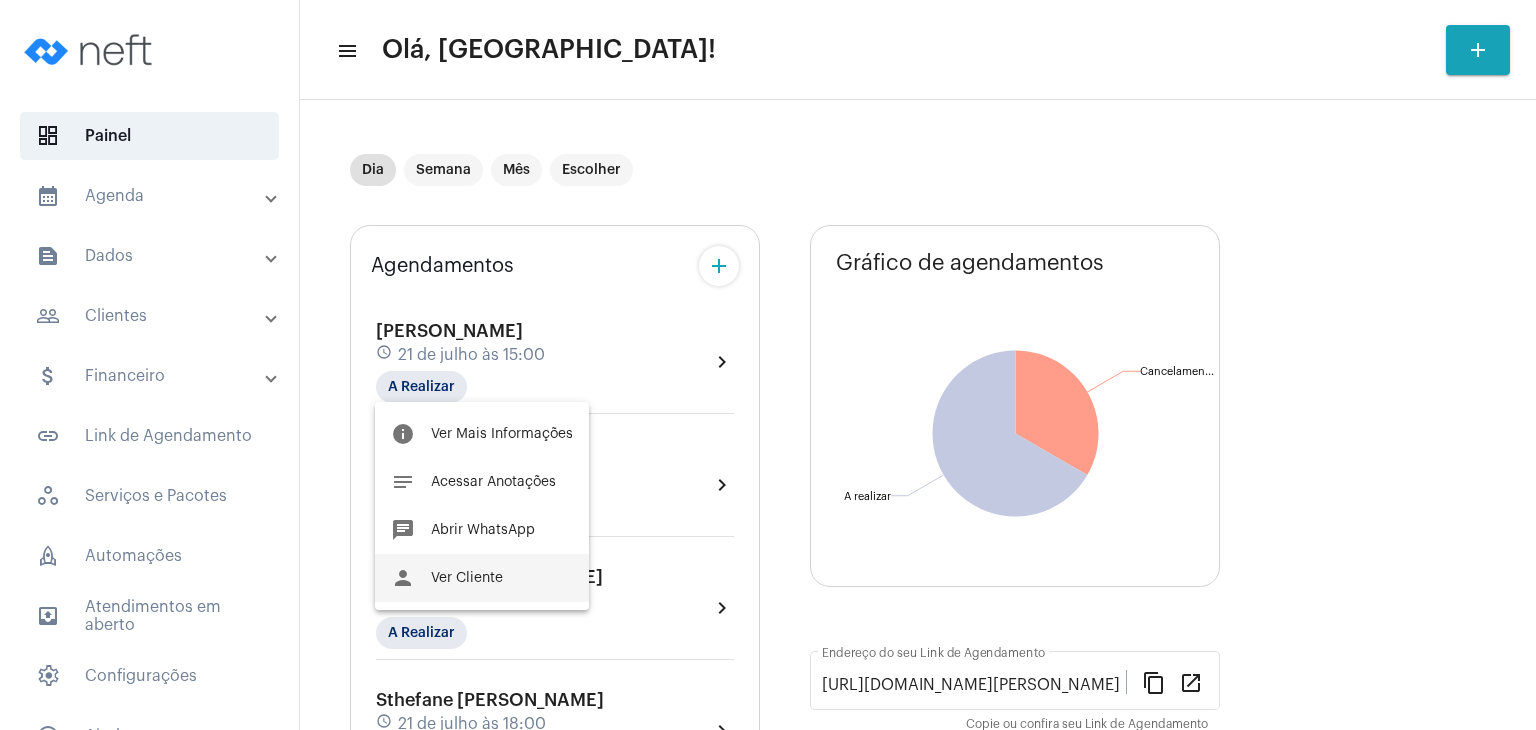click on "Ver Cliente" at bounding box center (467, 578) 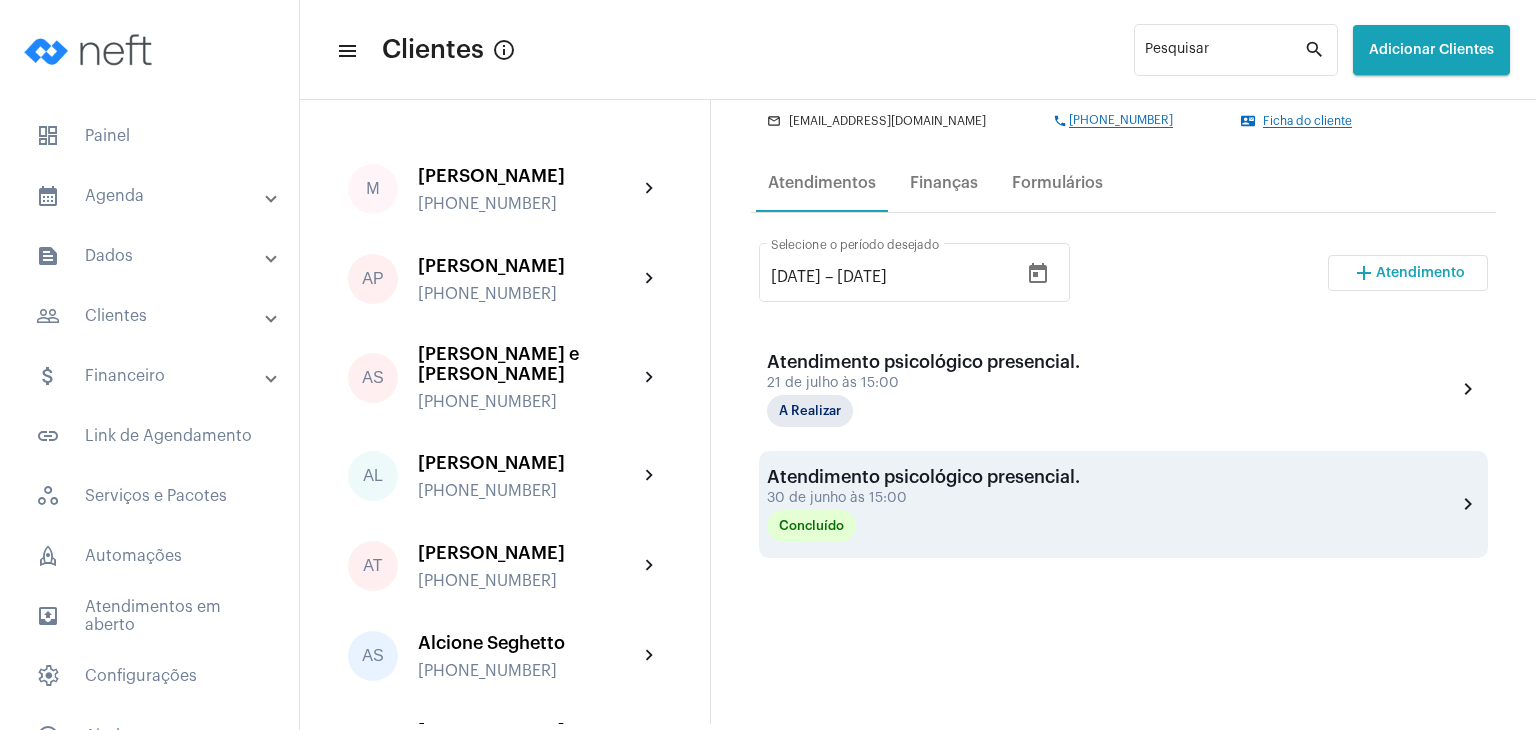 scroll, scrollTop: 300, scrollLeft: 0, axis: vertical 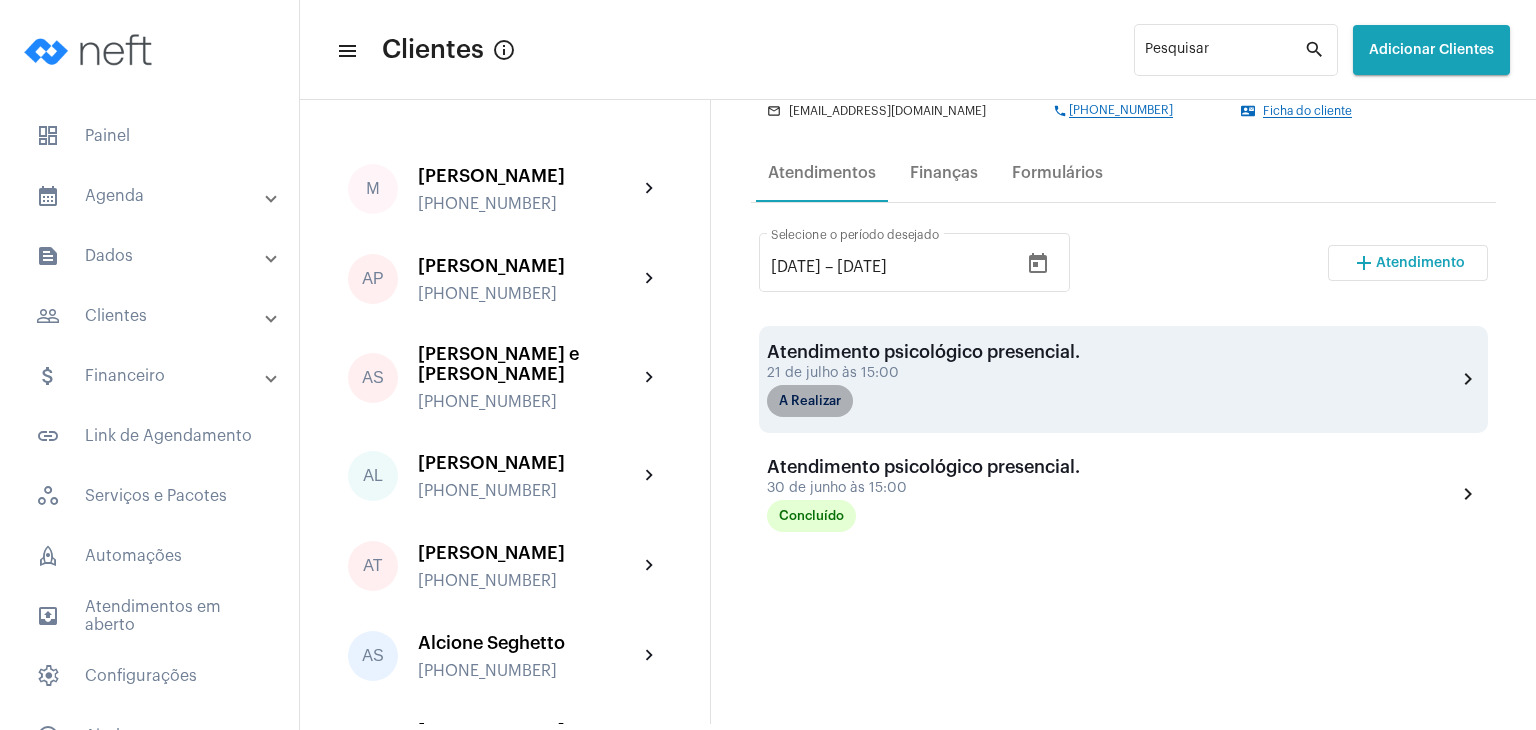 click on "A Realizar" at bounding box center (810, 401) 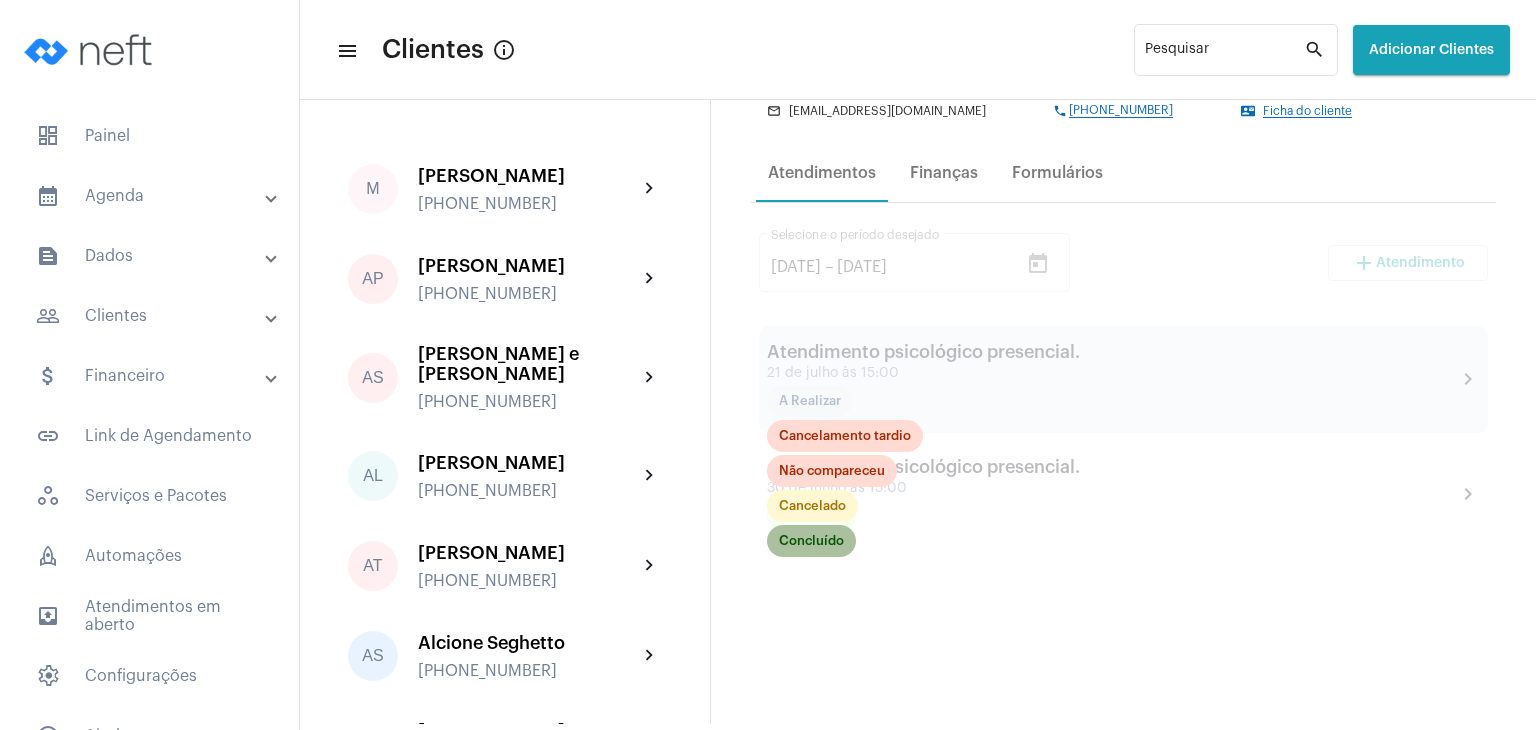 click on "Concluído" 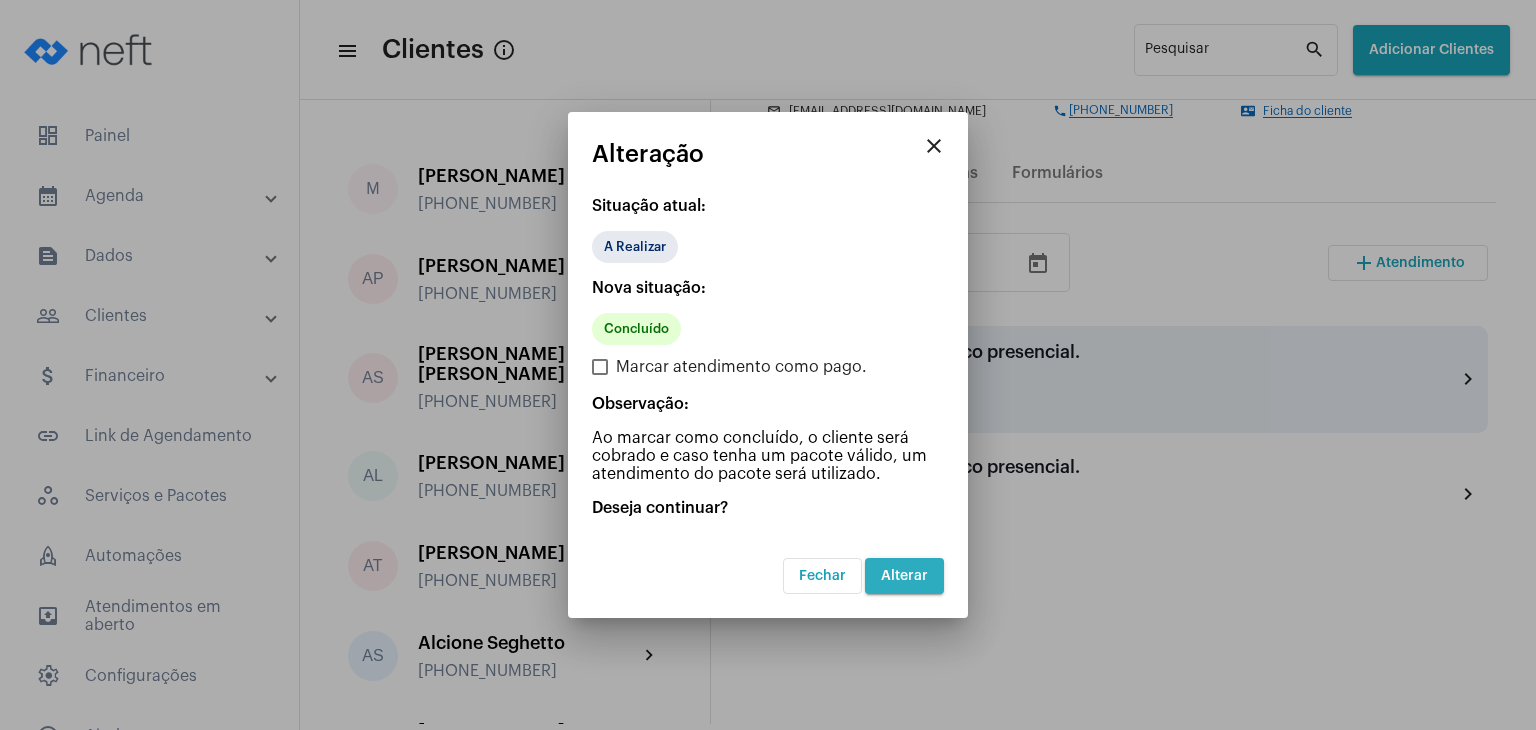 click on "Alterar" at bounding box center [904, 576] 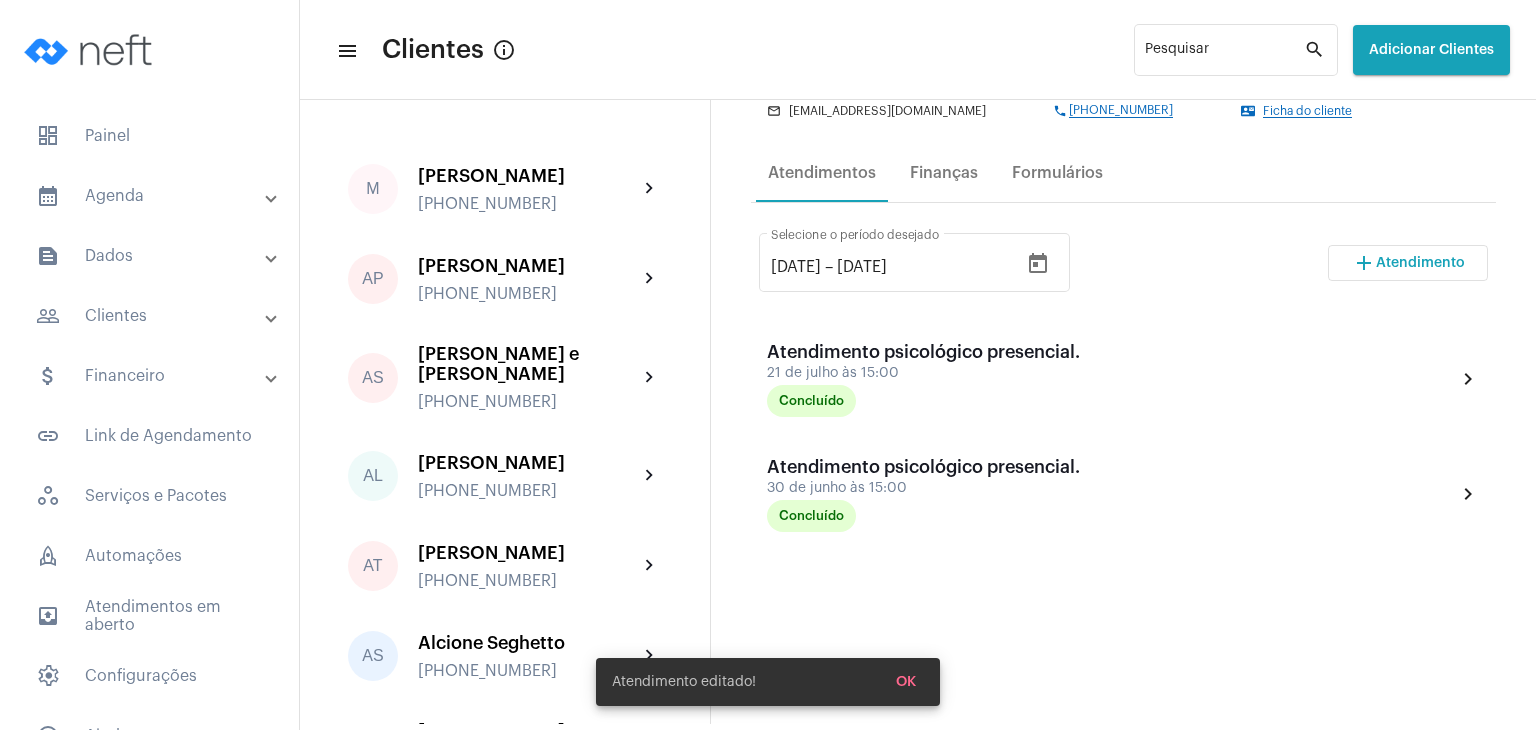click on "Atendimento" at bounding box center (1420, 263) 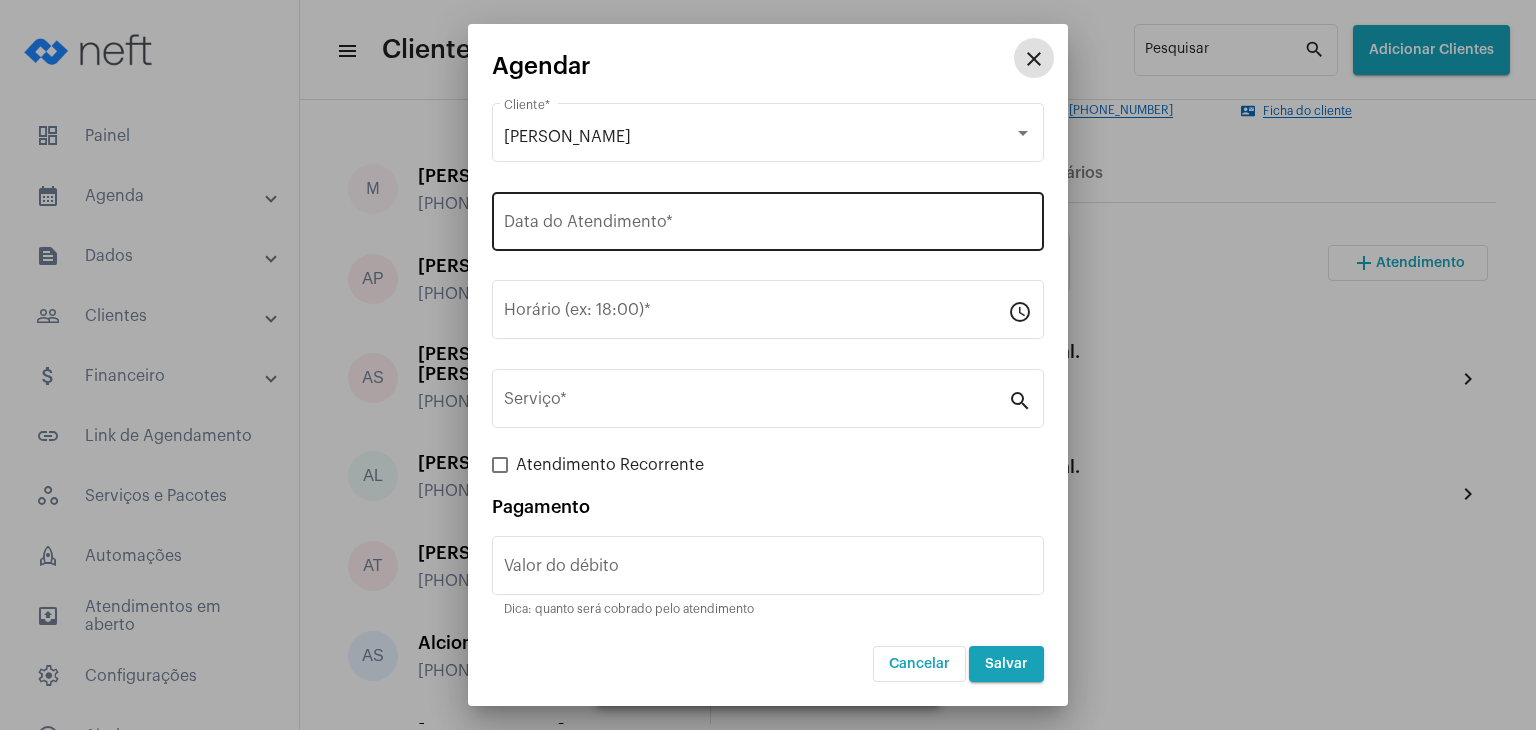 click on "Data do Atendimento  *" at bounding box center (768, 226) 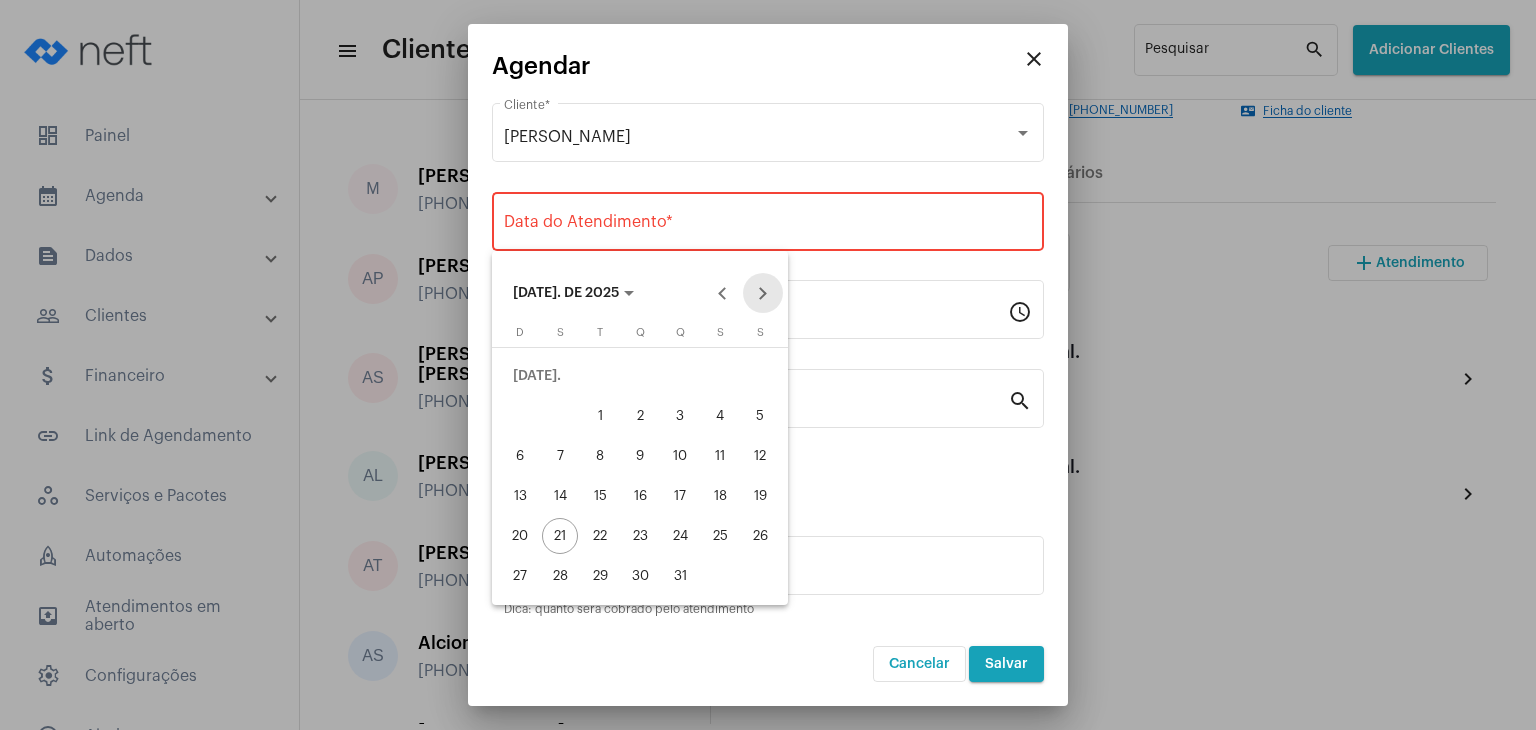 click at bounding box center (763, 293) 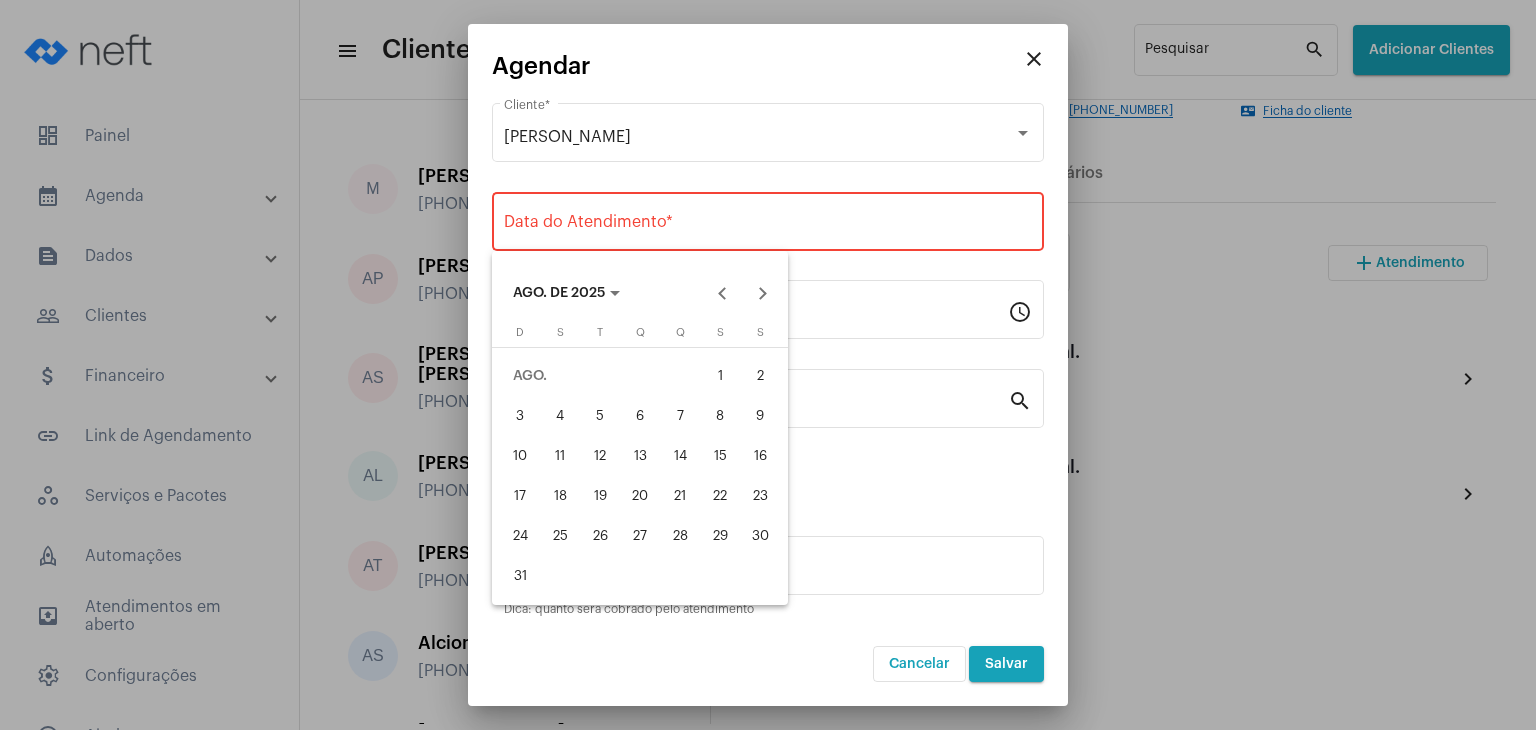 click on "4" at bounding box center [560, 416] 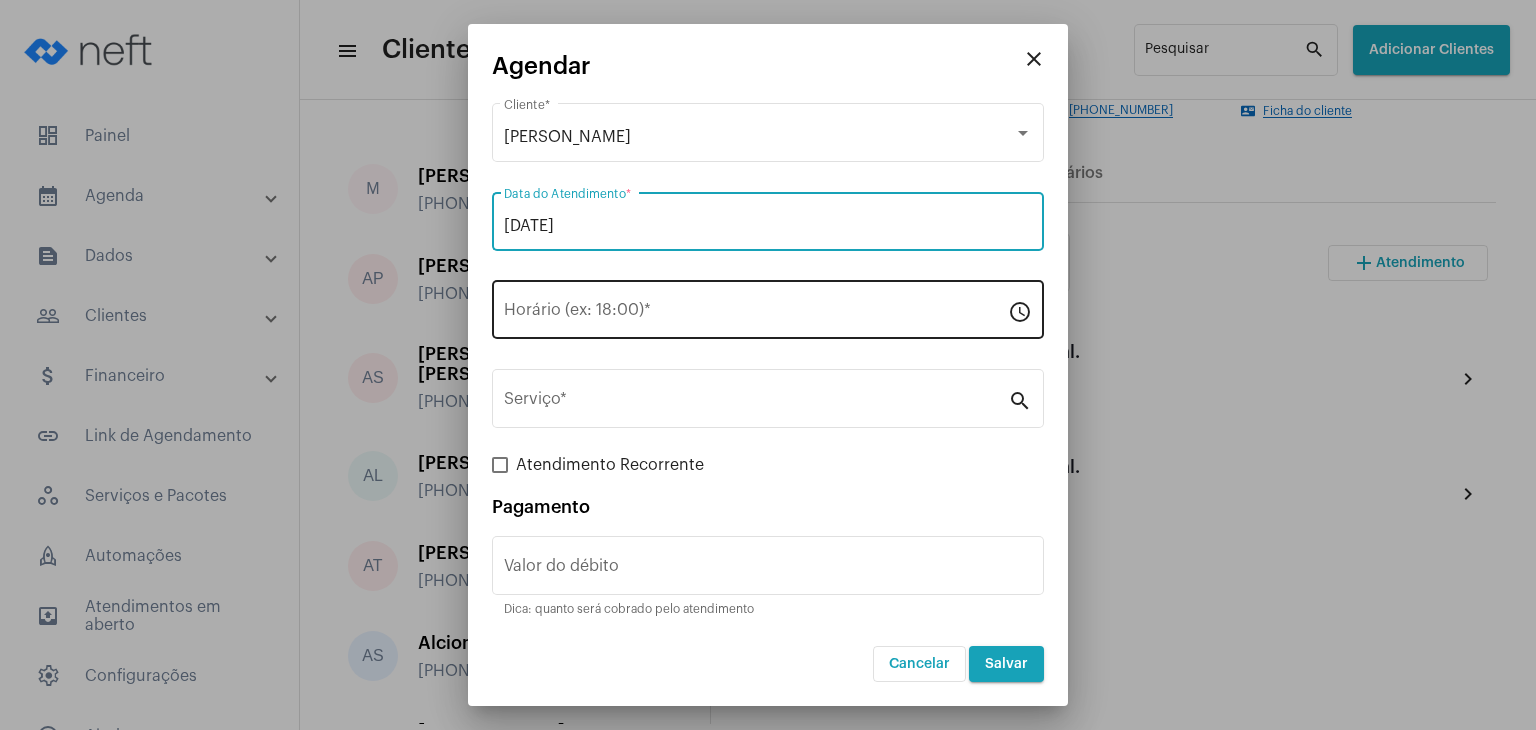 click on "Horário (ex: 18:00)  *" at bounding box center (756, 314) 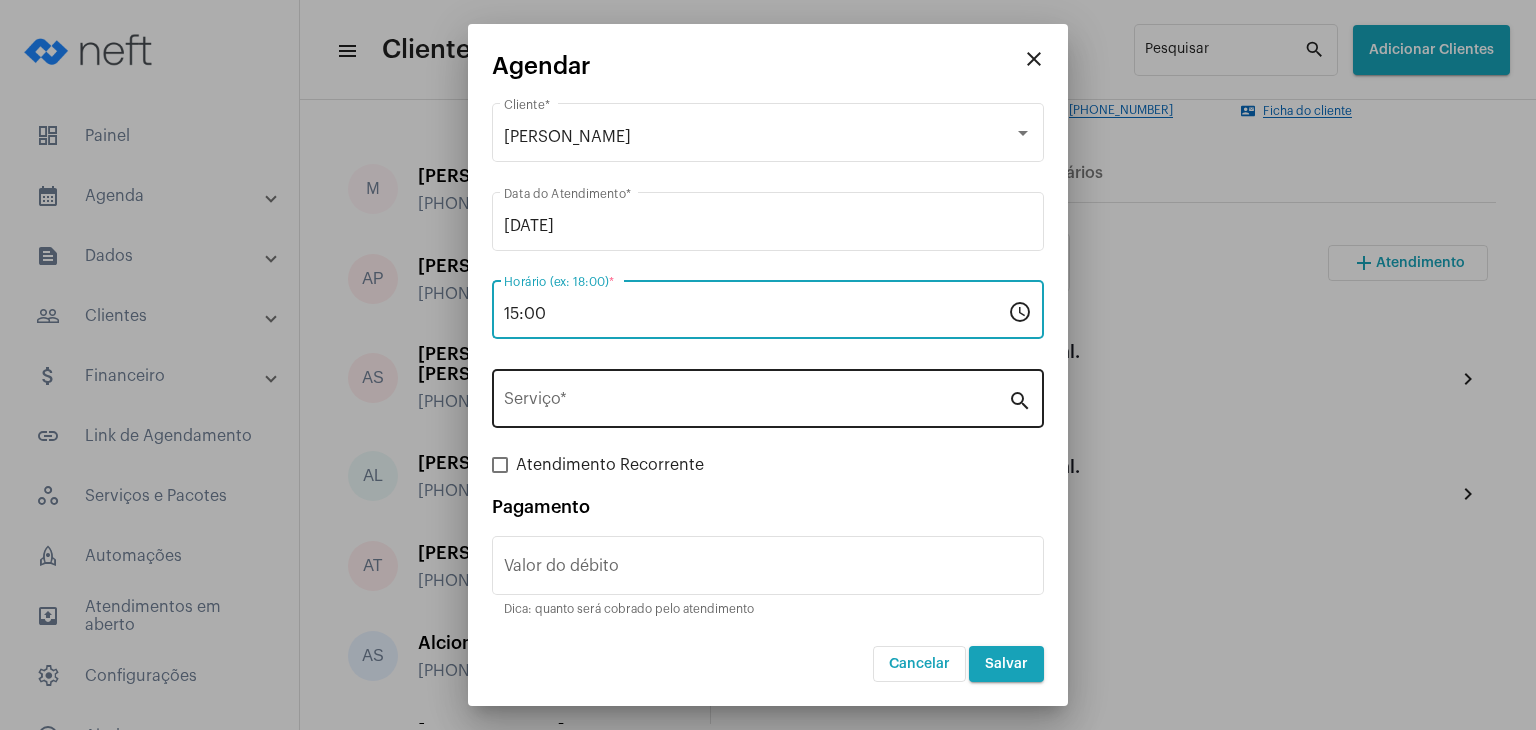 type on "15:00" 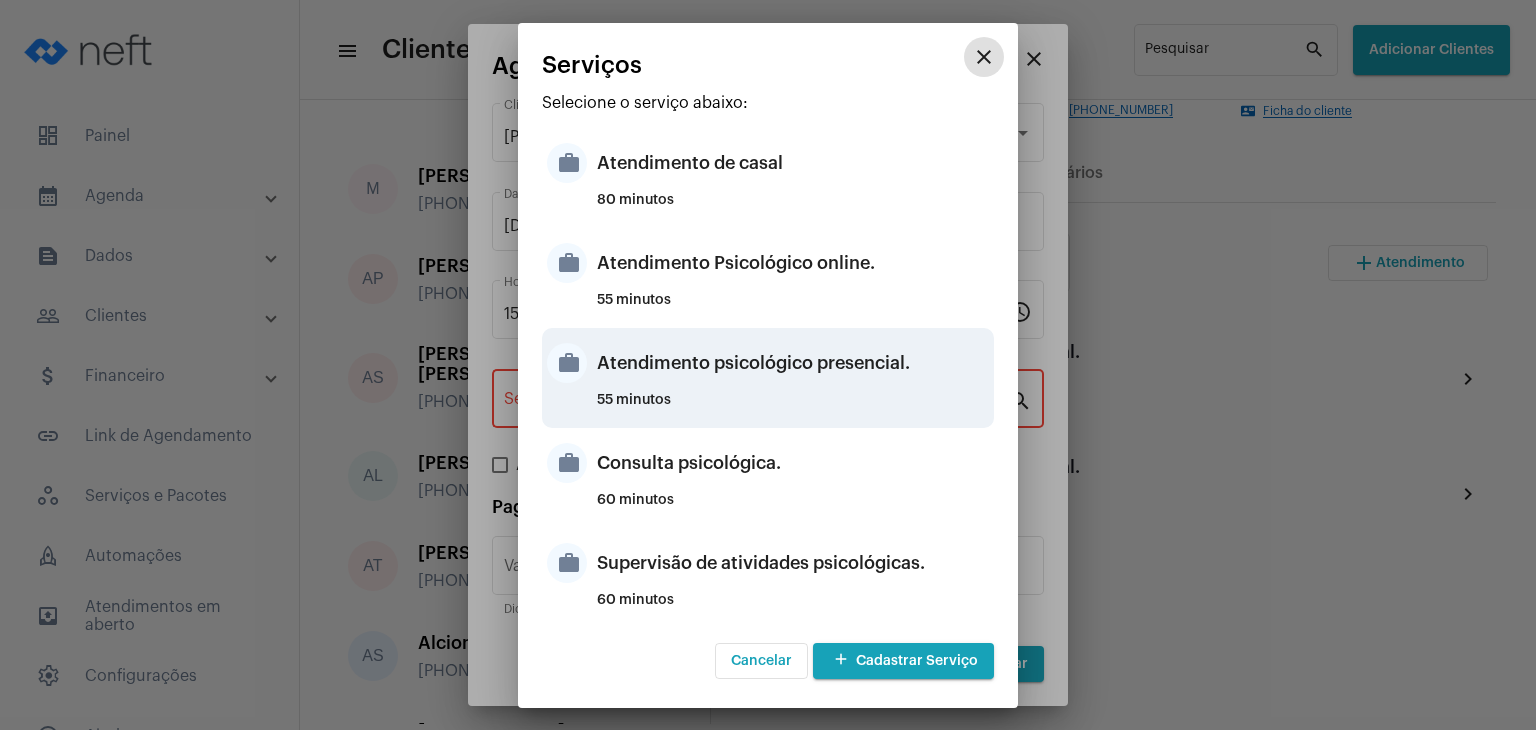 click on "Atendimento psicológico presencial." at bounding box center (793, 363) 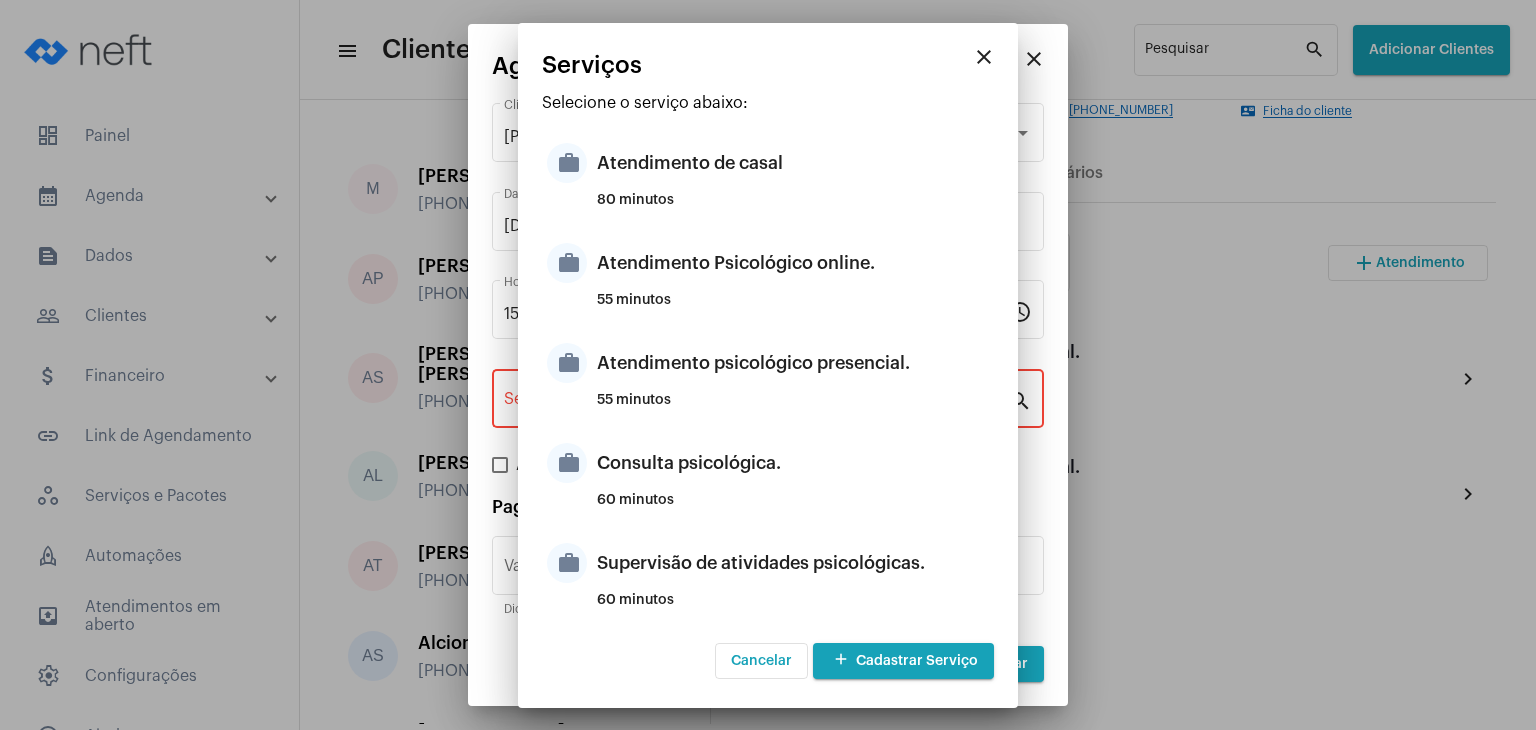 type on "Atendimento psicológico presencial." 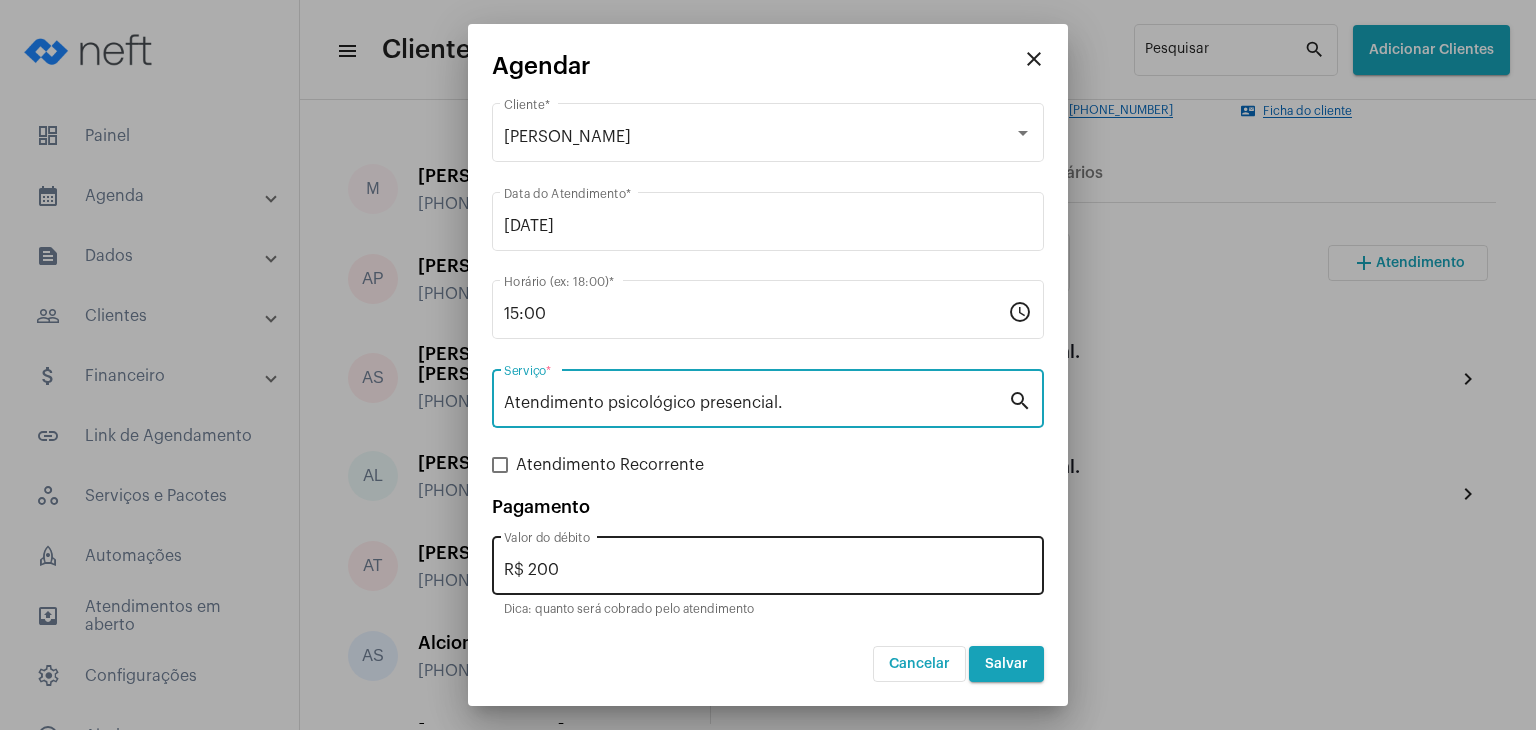 click on "R$ 200" at bounding box center [768, 570] 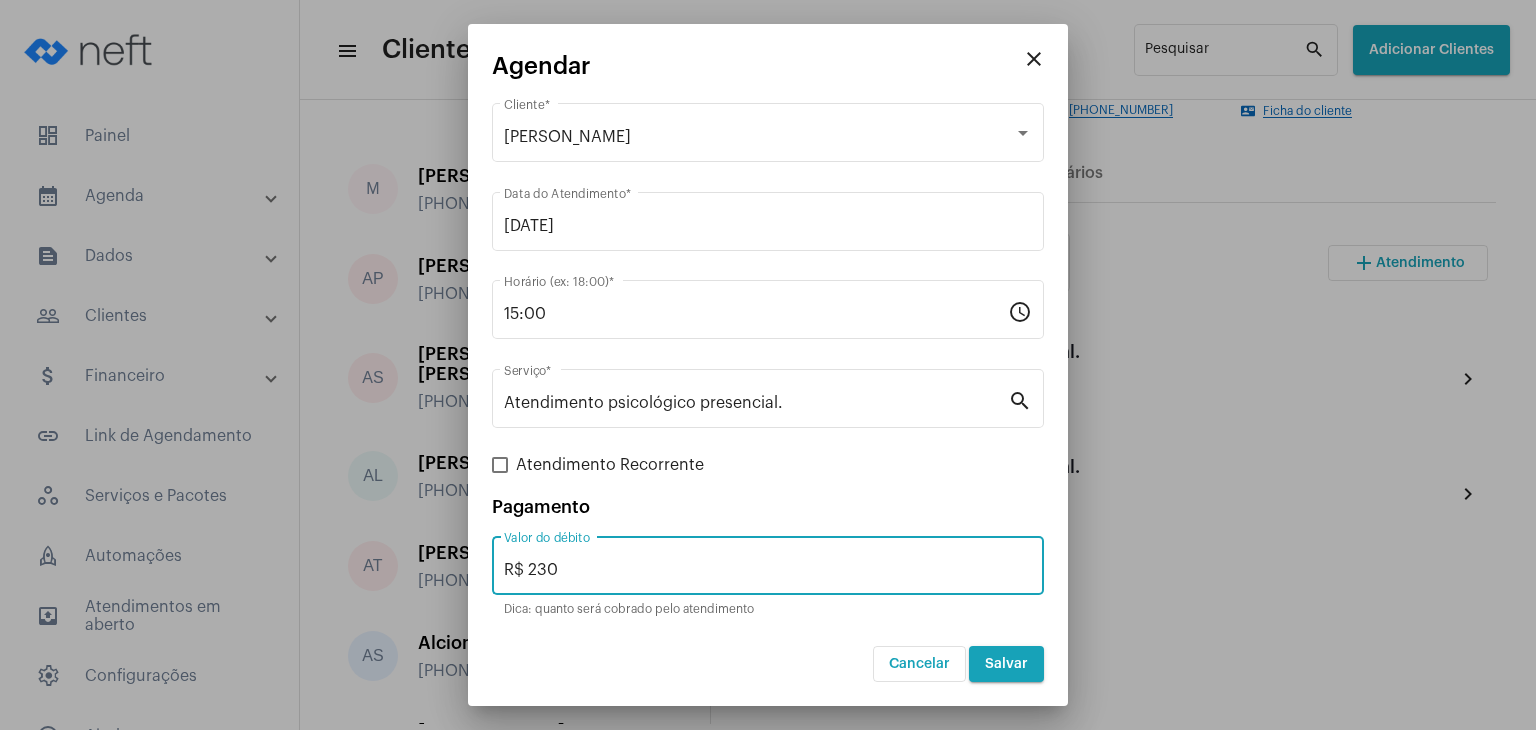 type on "R$ 230" 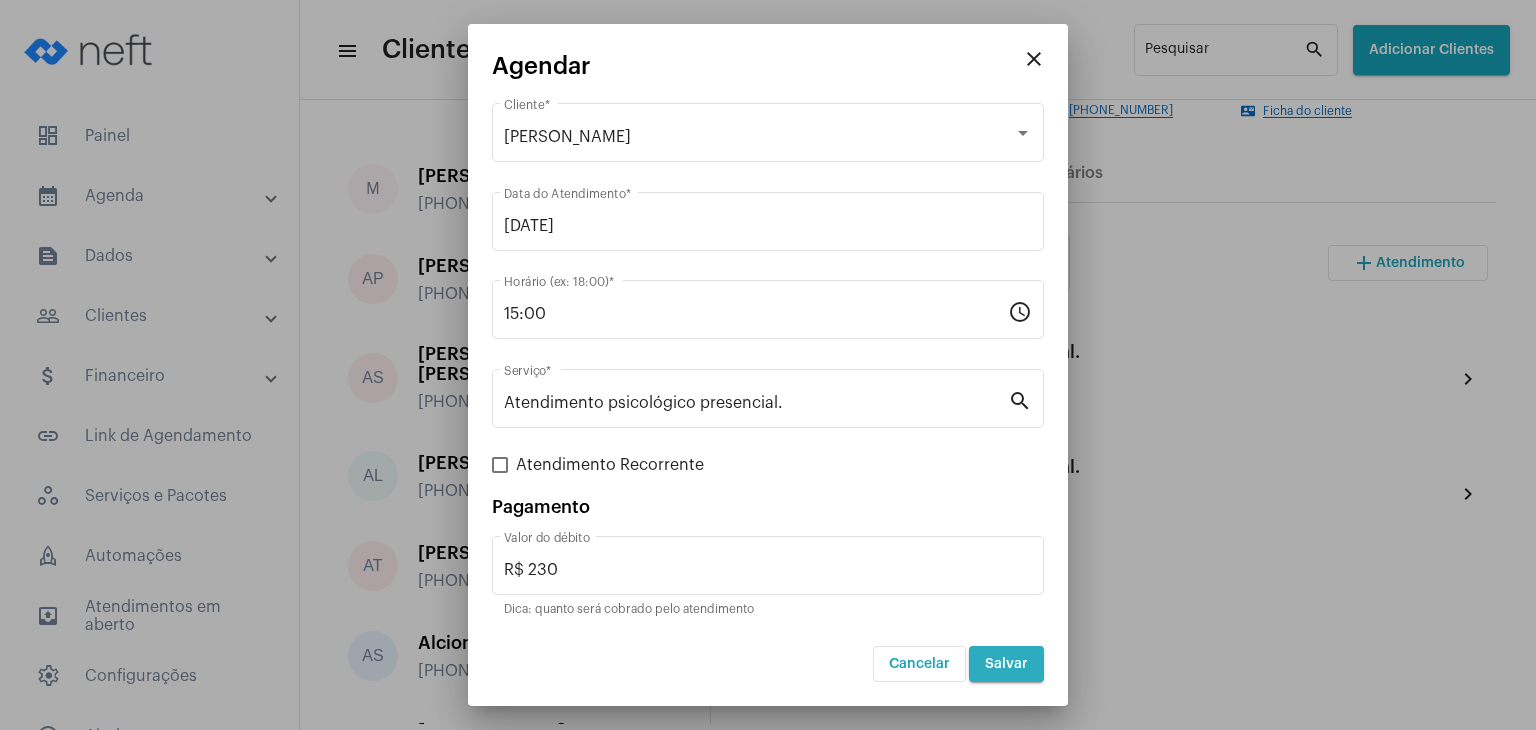 click on "Salvar" at bounding box center [1006, 664] 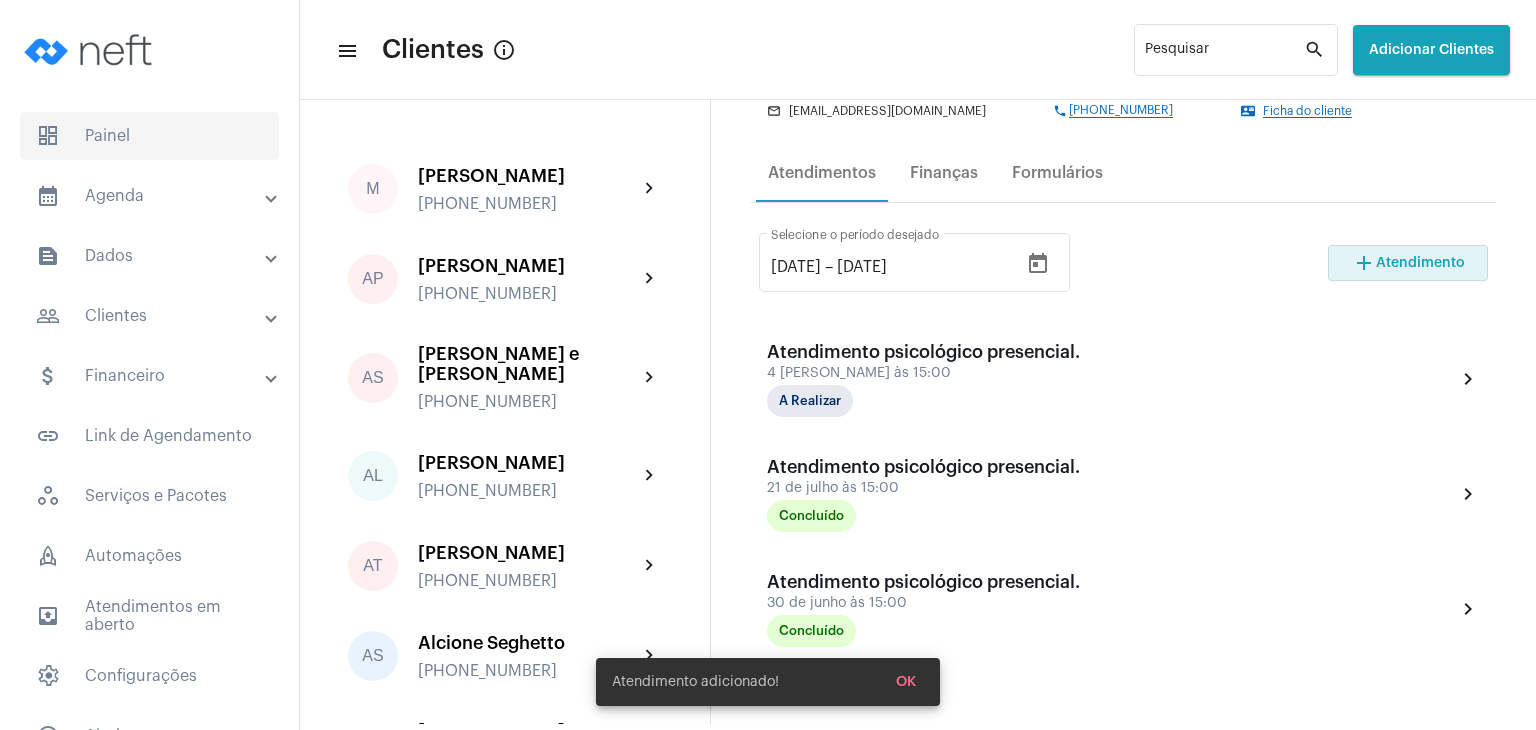 click on "dashboard   Painel" 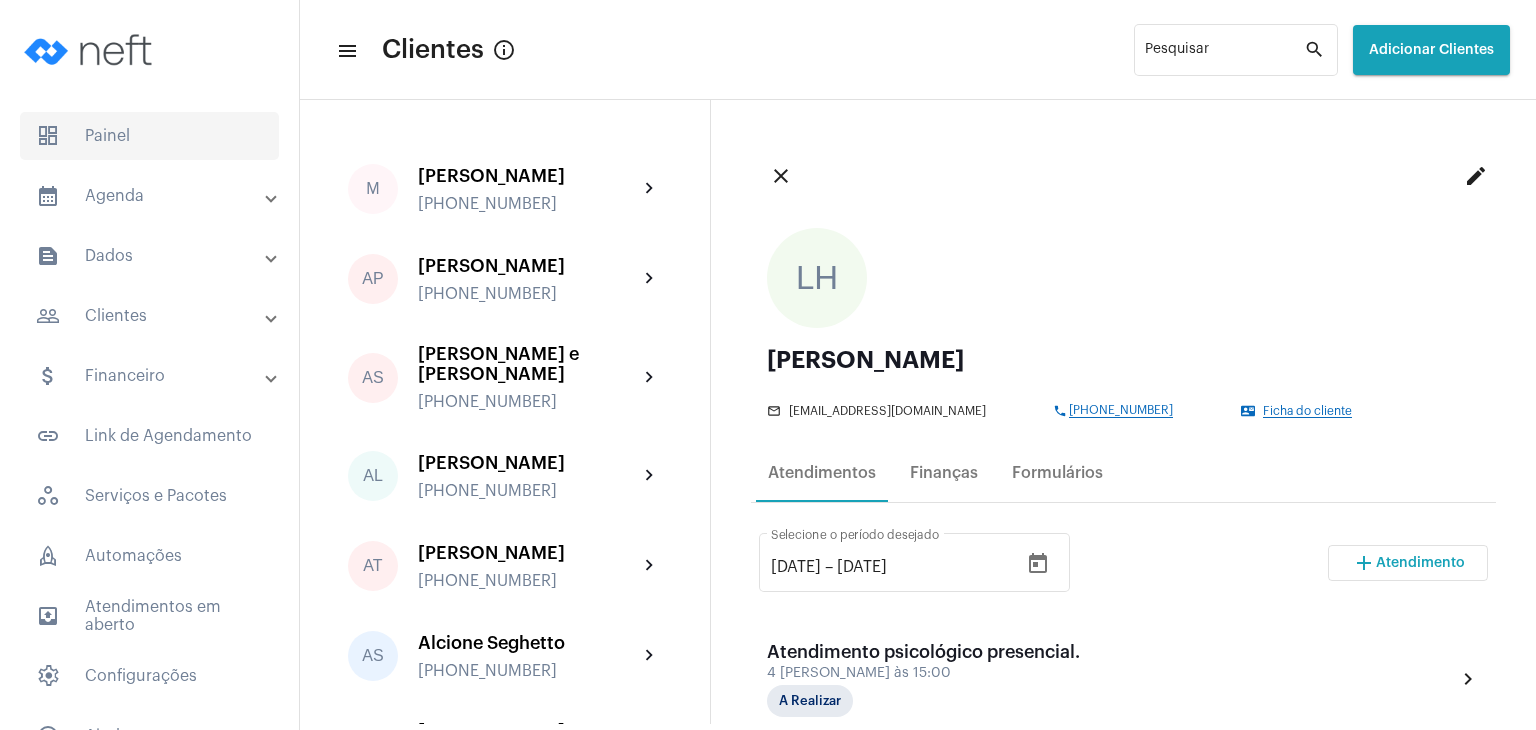 click on "dashboard   Painel" 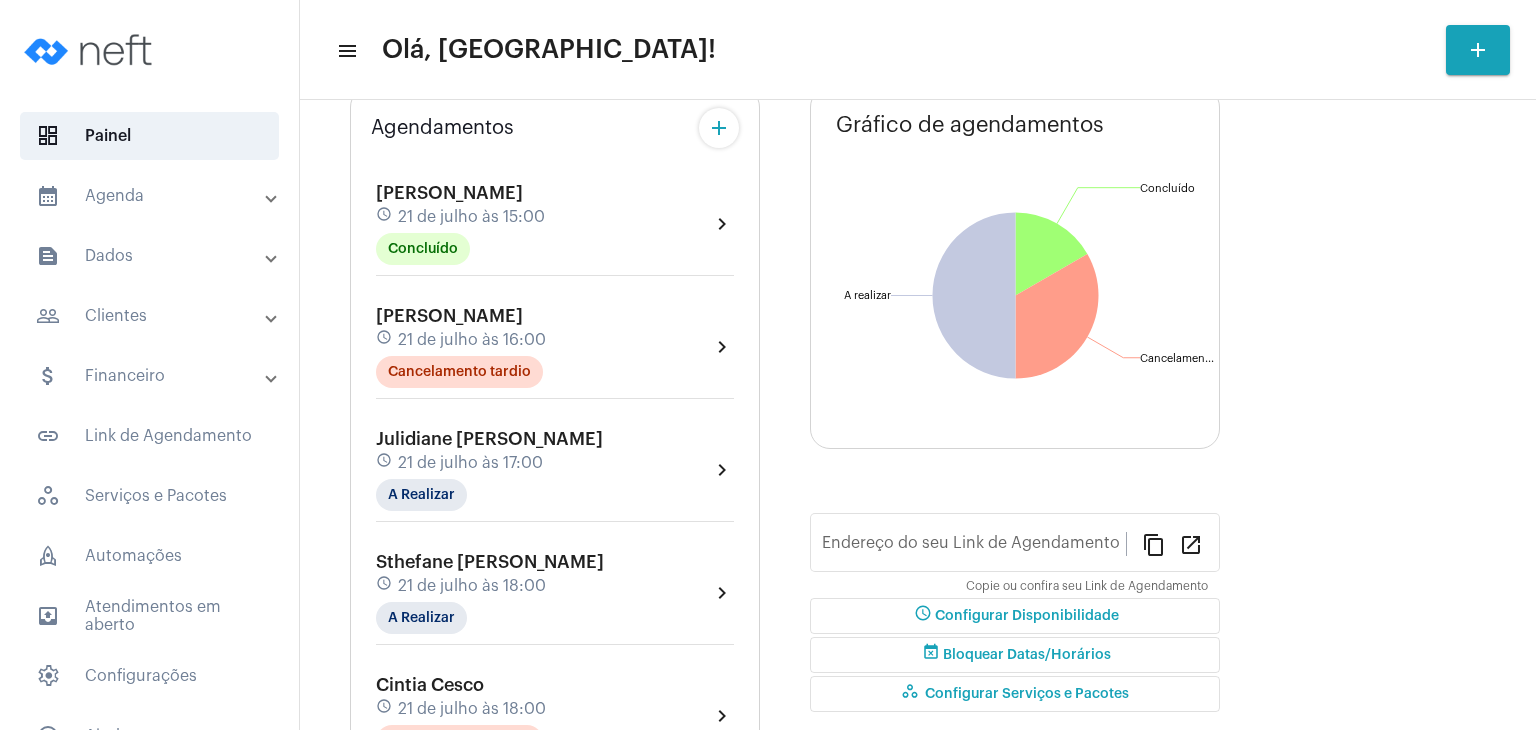 type on "[URL][DOMAIN_NAME][PERSON_NAME]" 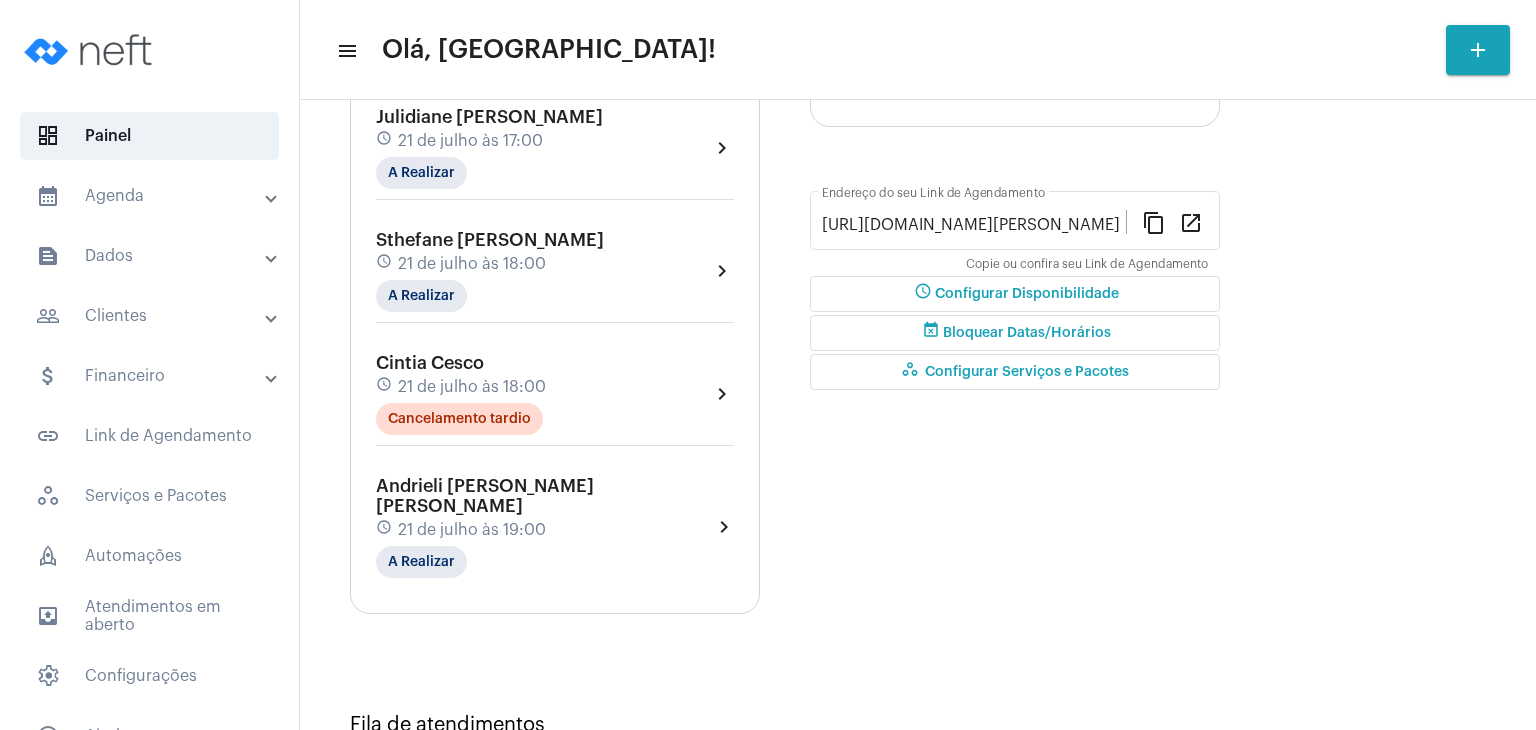 scroll, scrollTop: 360, scrollLeft: 0, axis: vertical 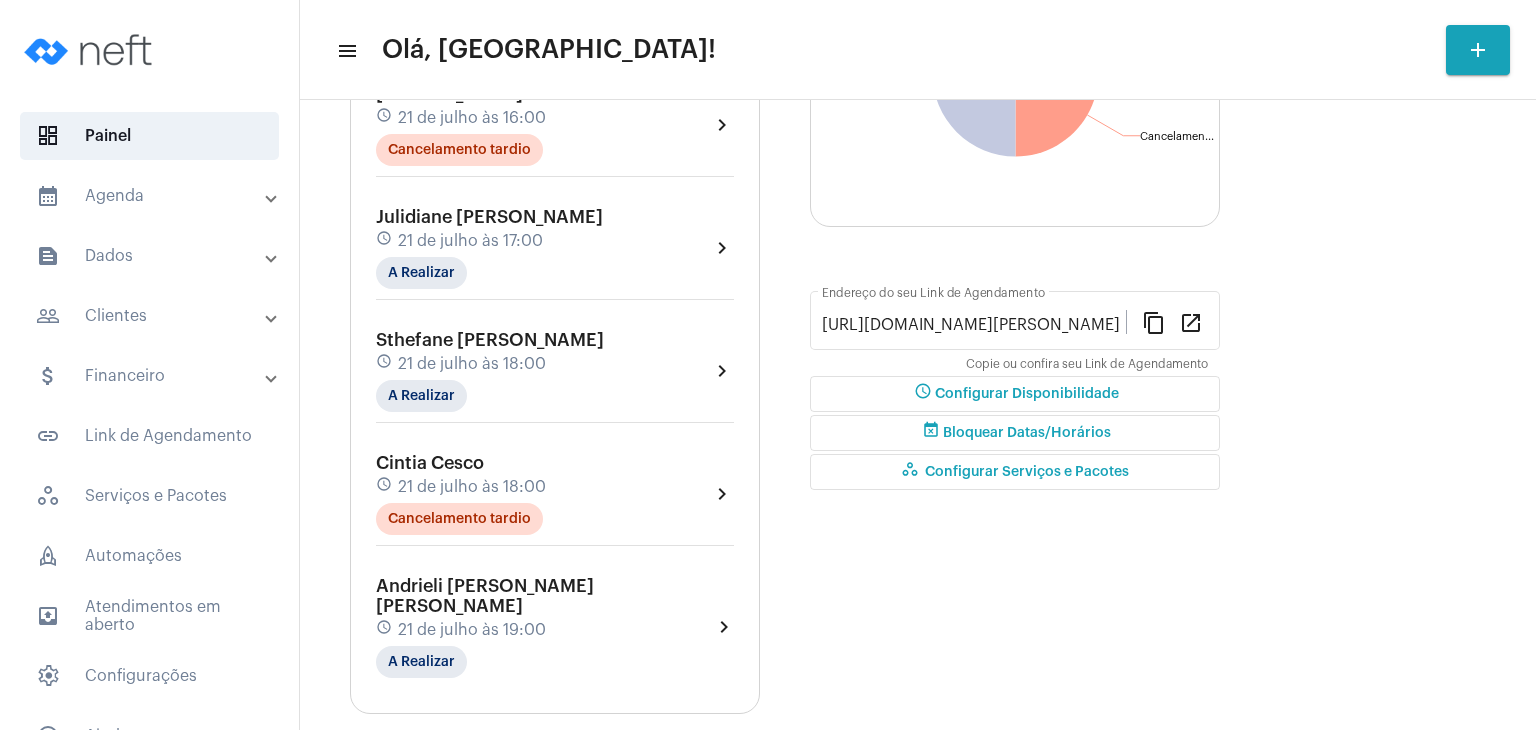 click on "schedule 21 de julho às 18:00" 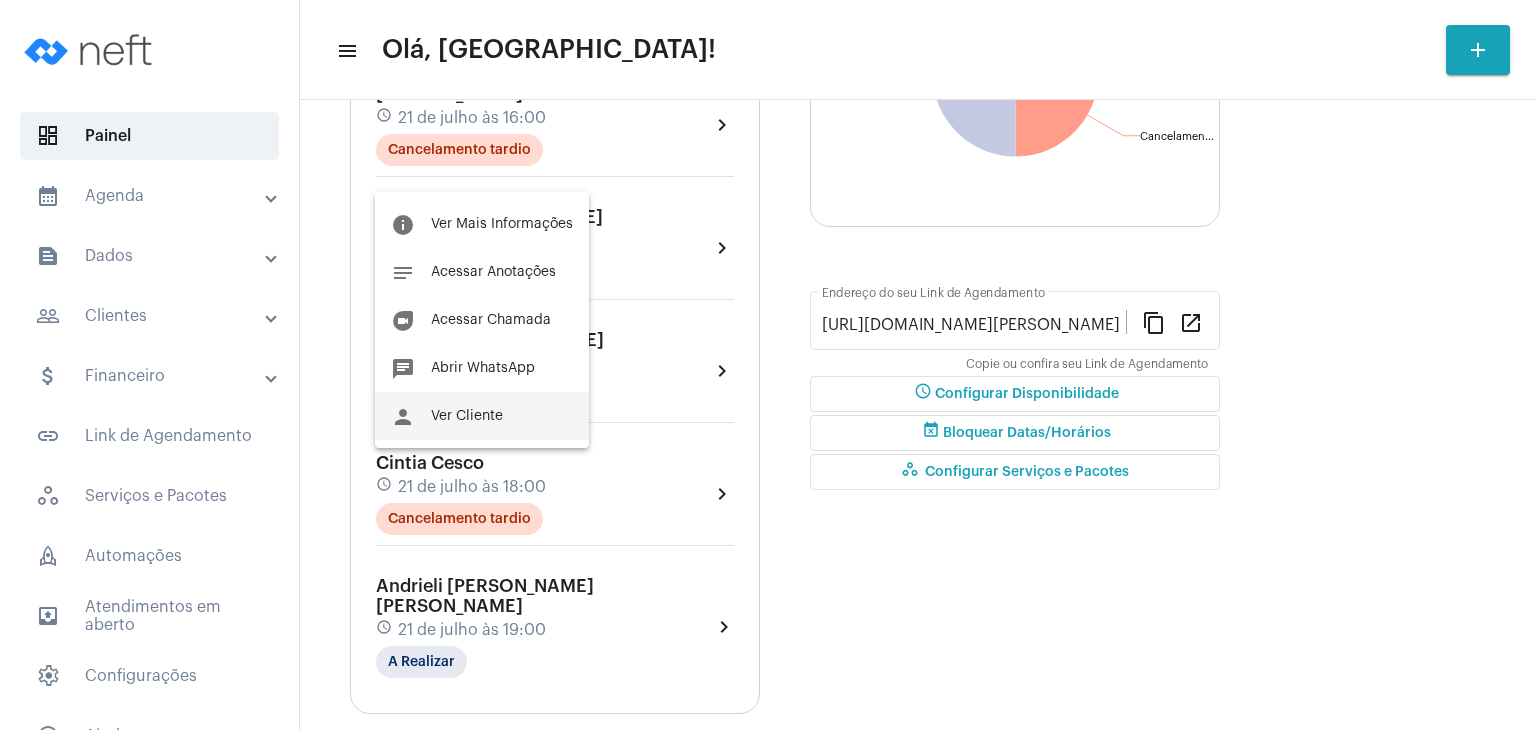 click on "Ver Cliente" at bounding box center (467, 416) 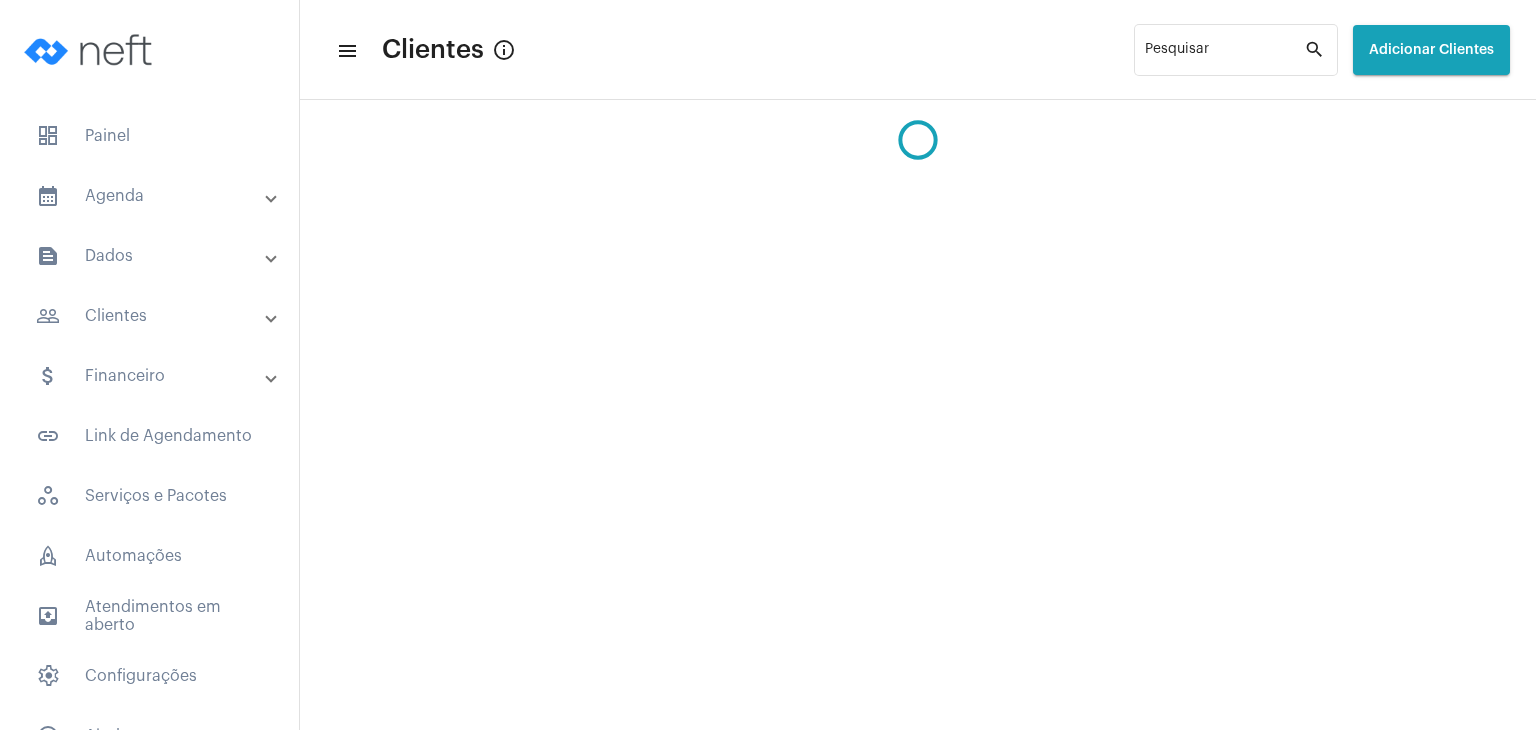 scroll, scrollTop: 0, scrollLeft: 0, axis: both 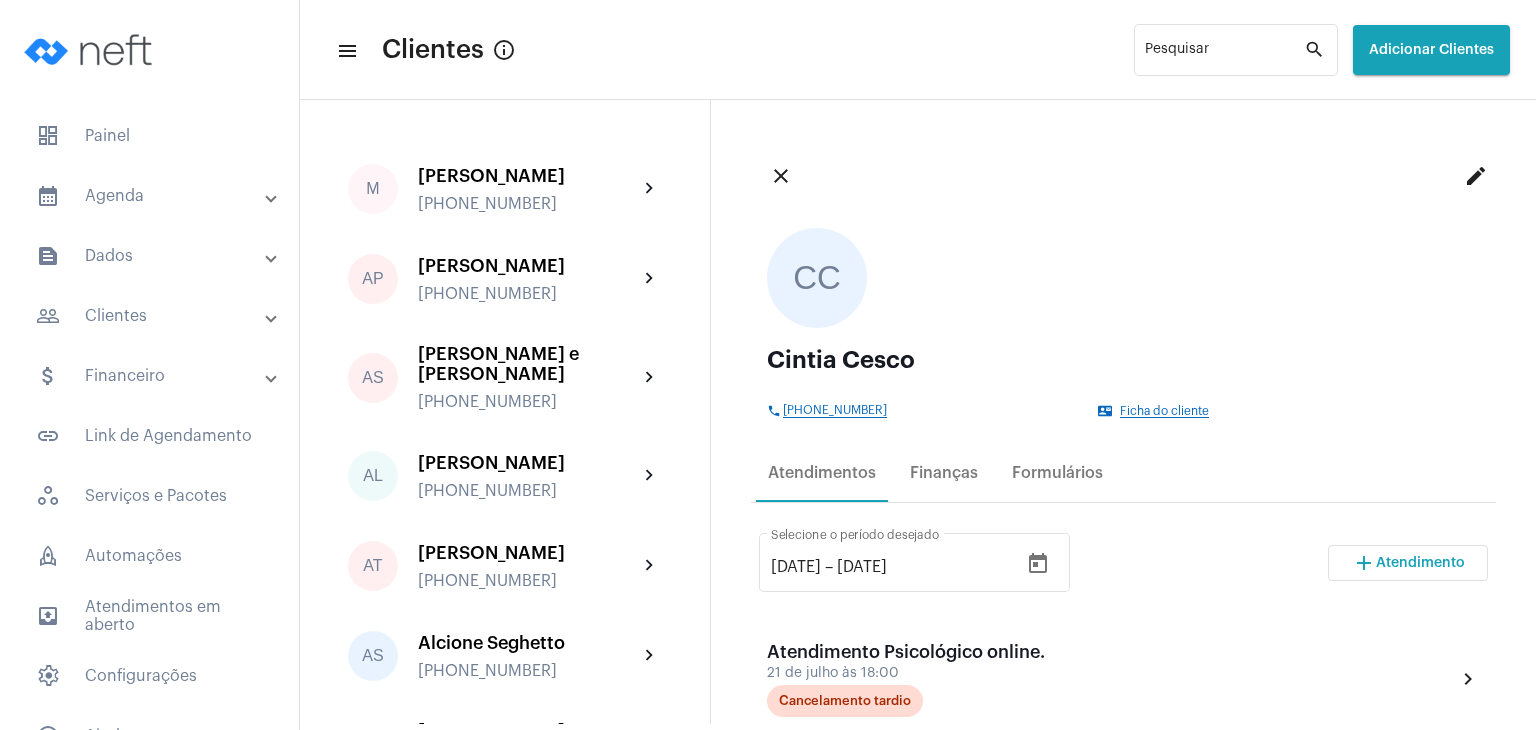click on "Atendimento" at bounding box center (1420, 563) 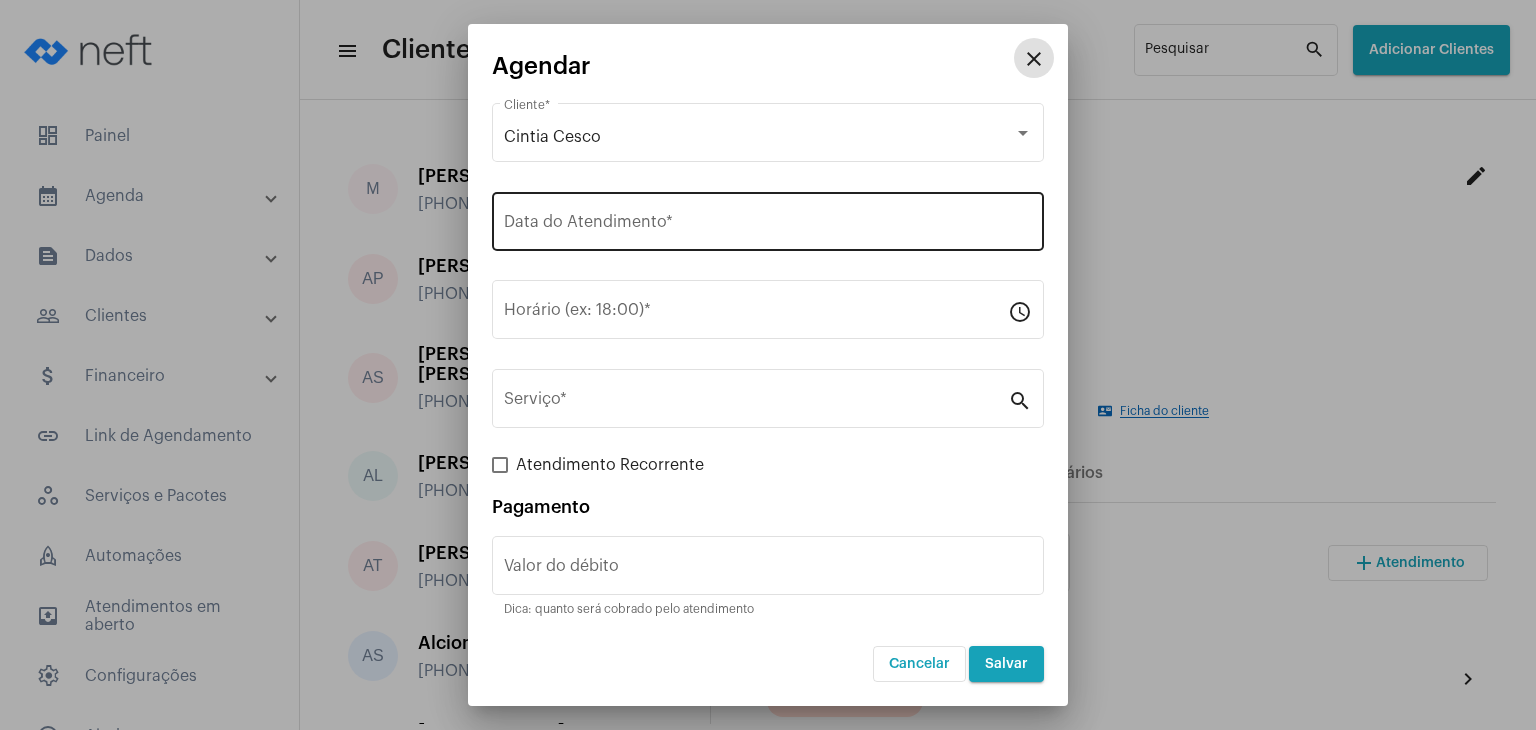 click on "Data do Atendimento  *" at bounding box center (768, 226) 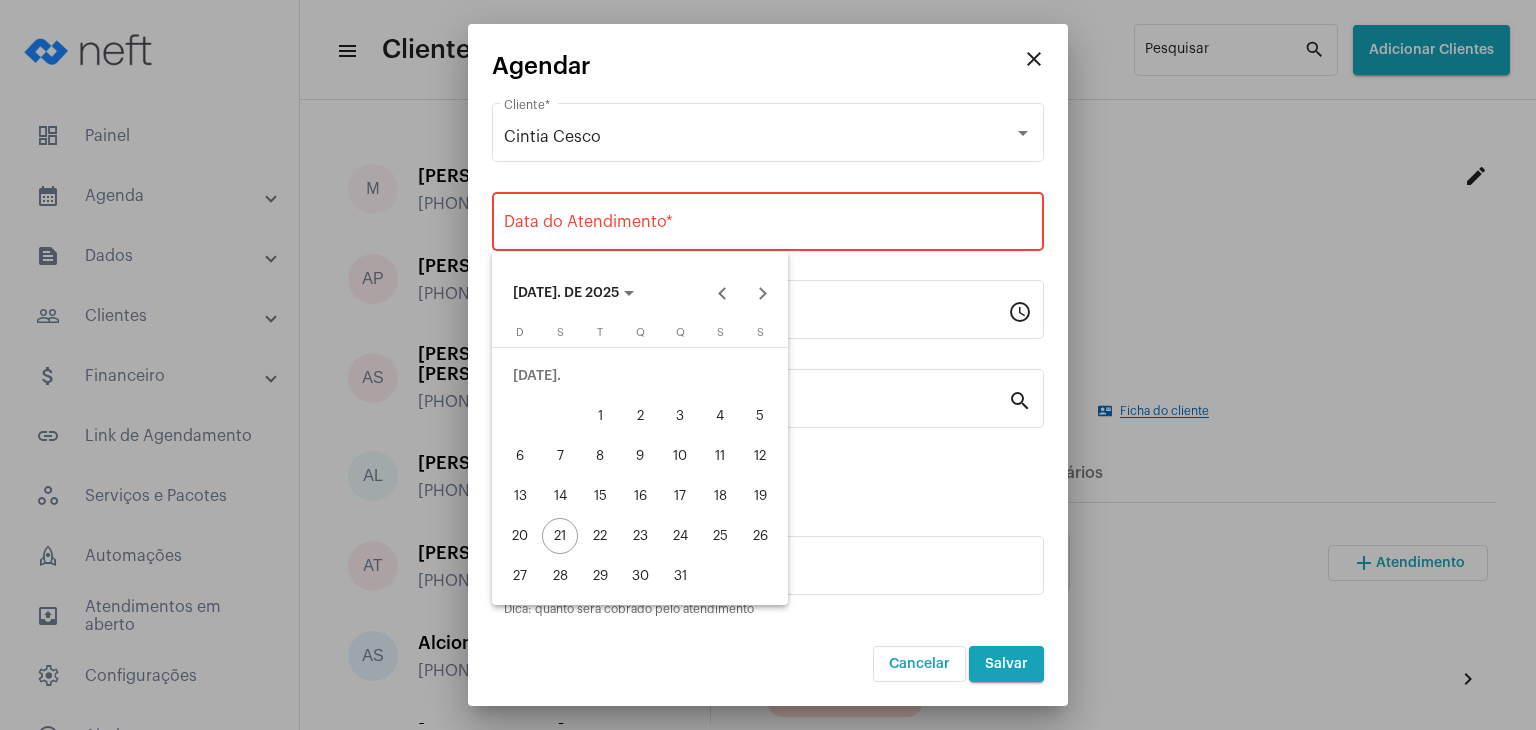 click on "28" at bounding box center (560, 576) 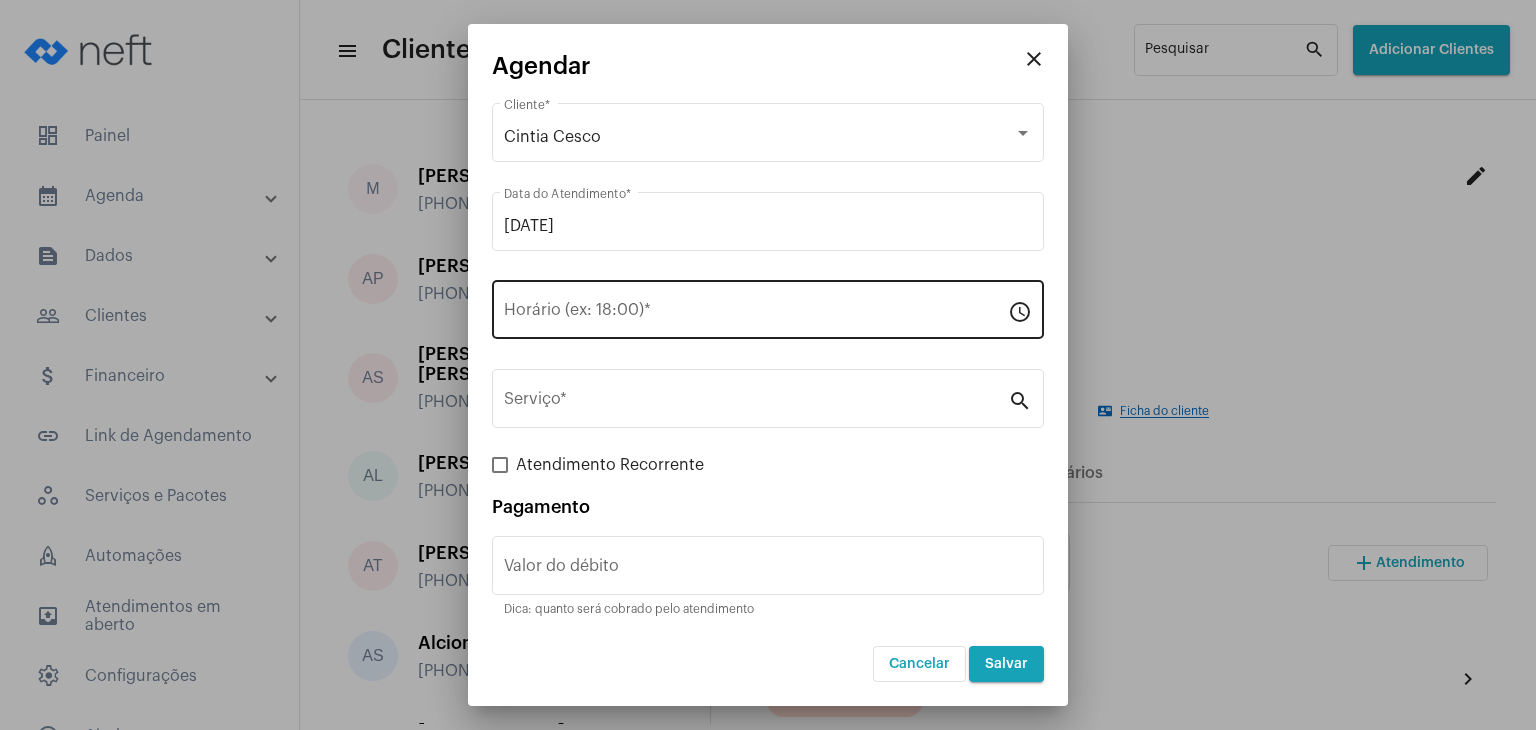 click on "Horário (ex: 18:00)  *" at bounding box center [756, 307] 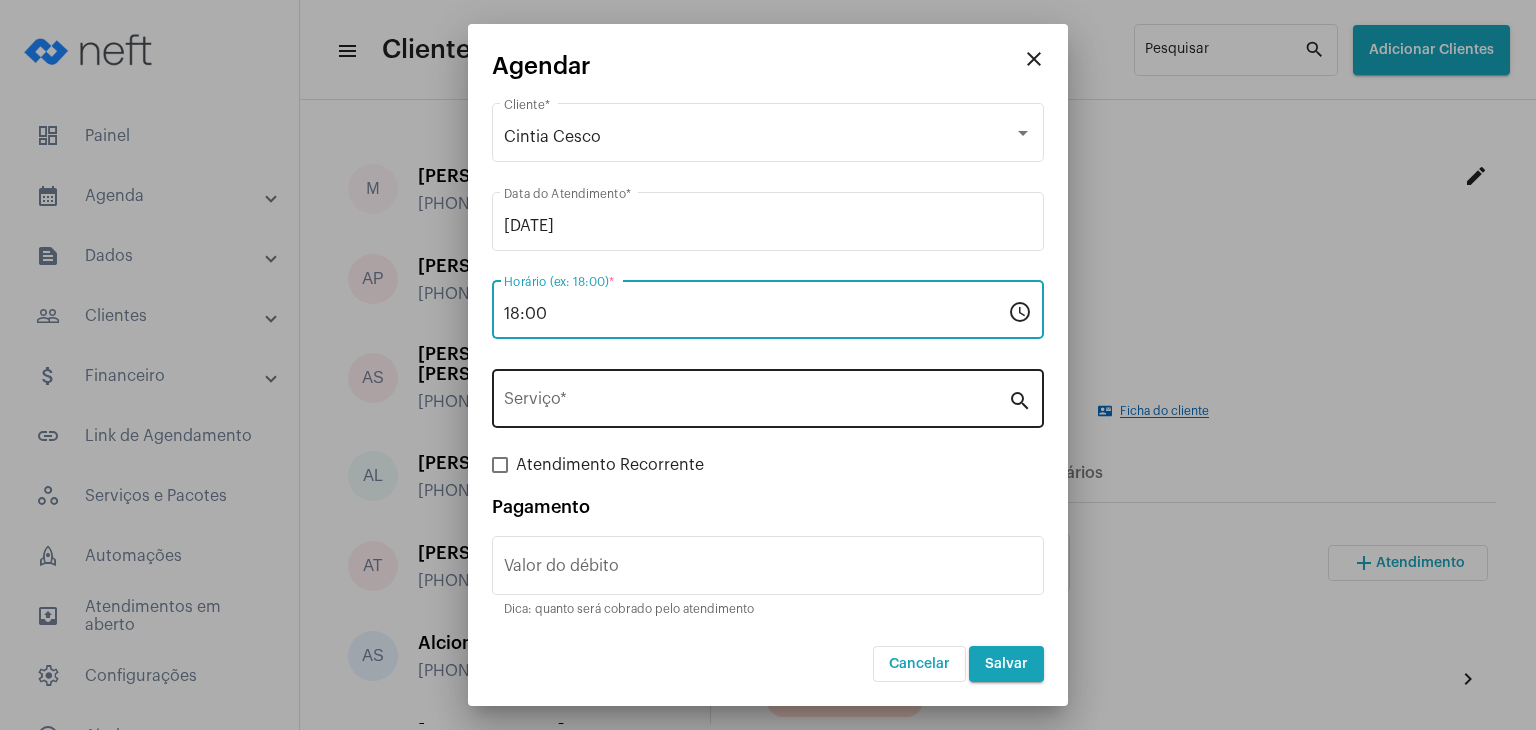 type on "18:00" 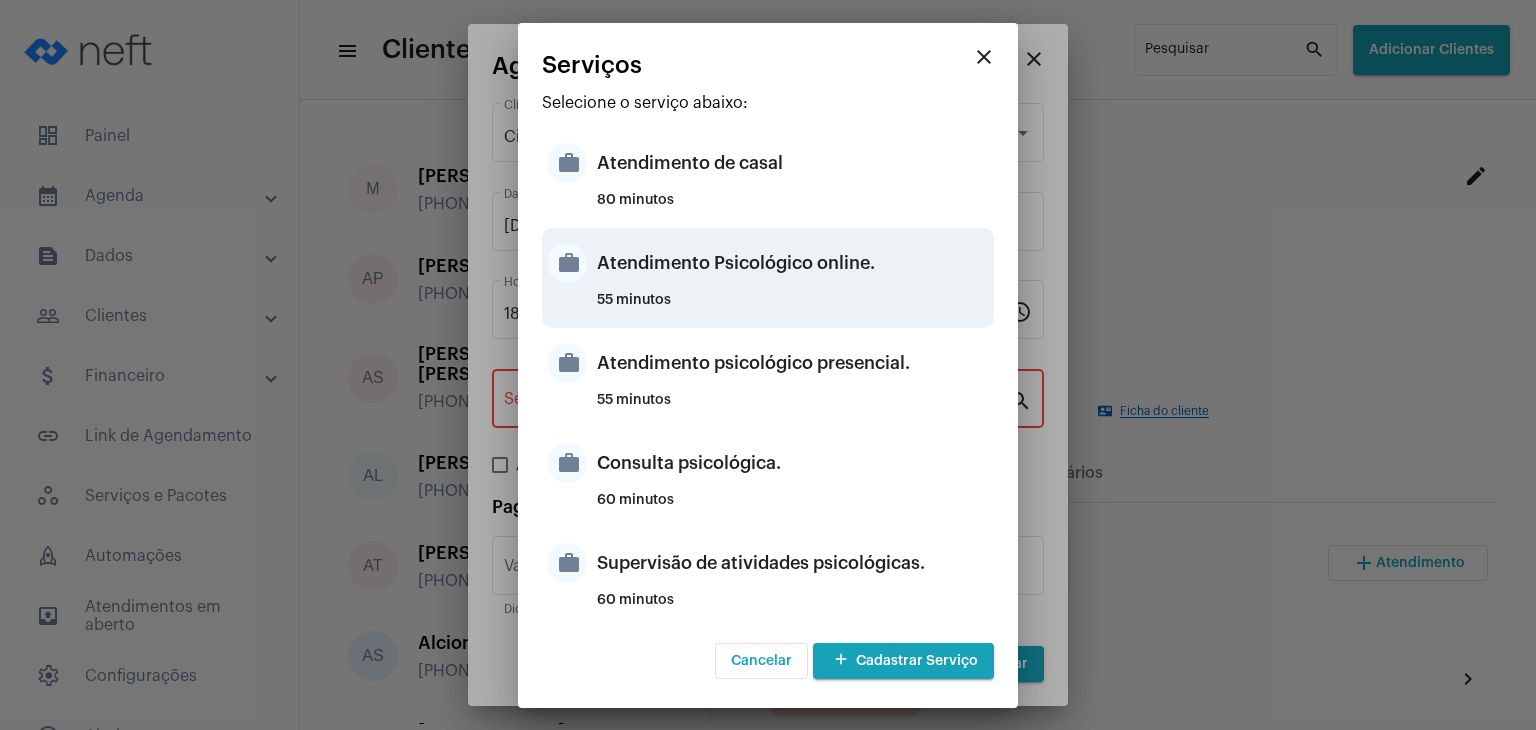 click on "Atendimento Psicológico online." at bounding box center (793, 263) 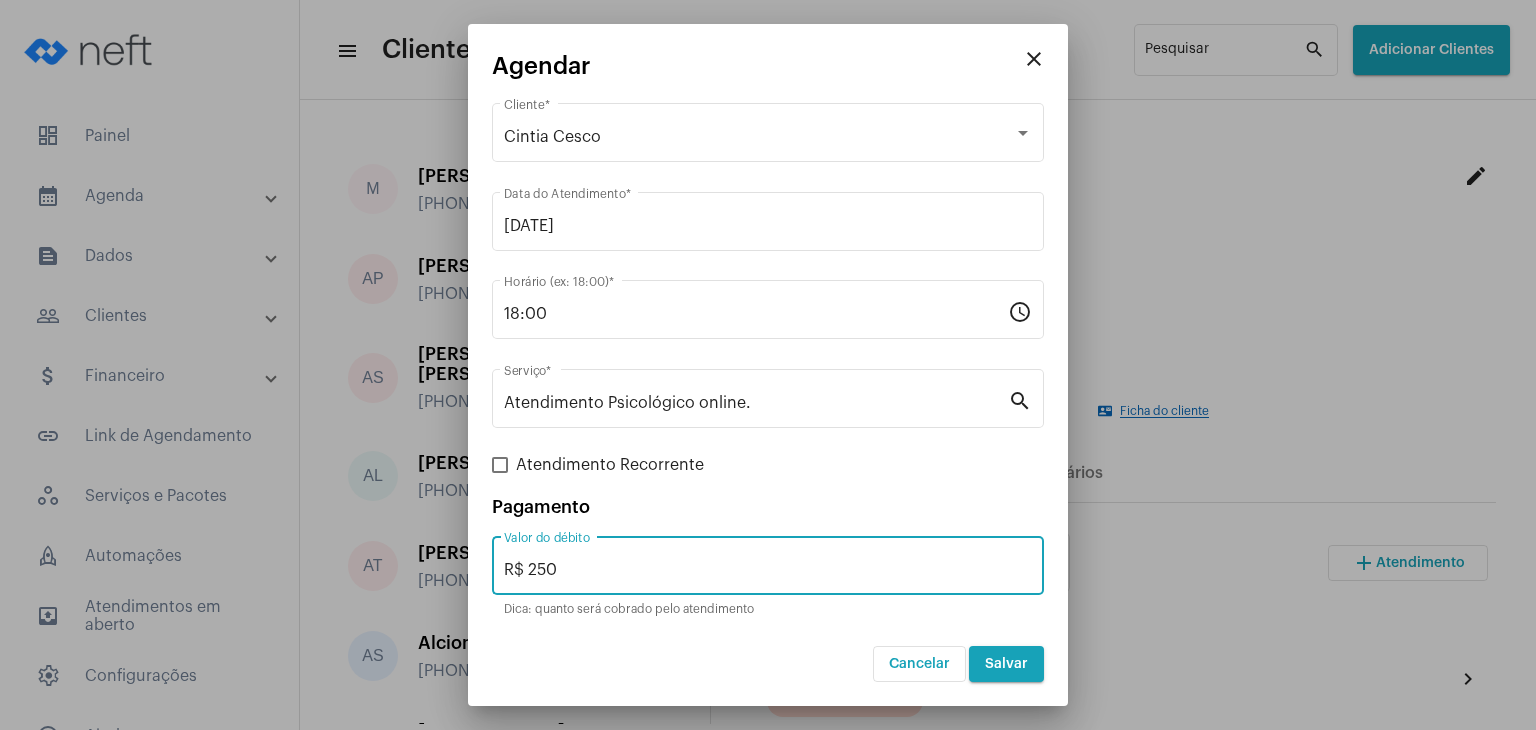 click on "R$ 250" at bounding box center [768, 570] 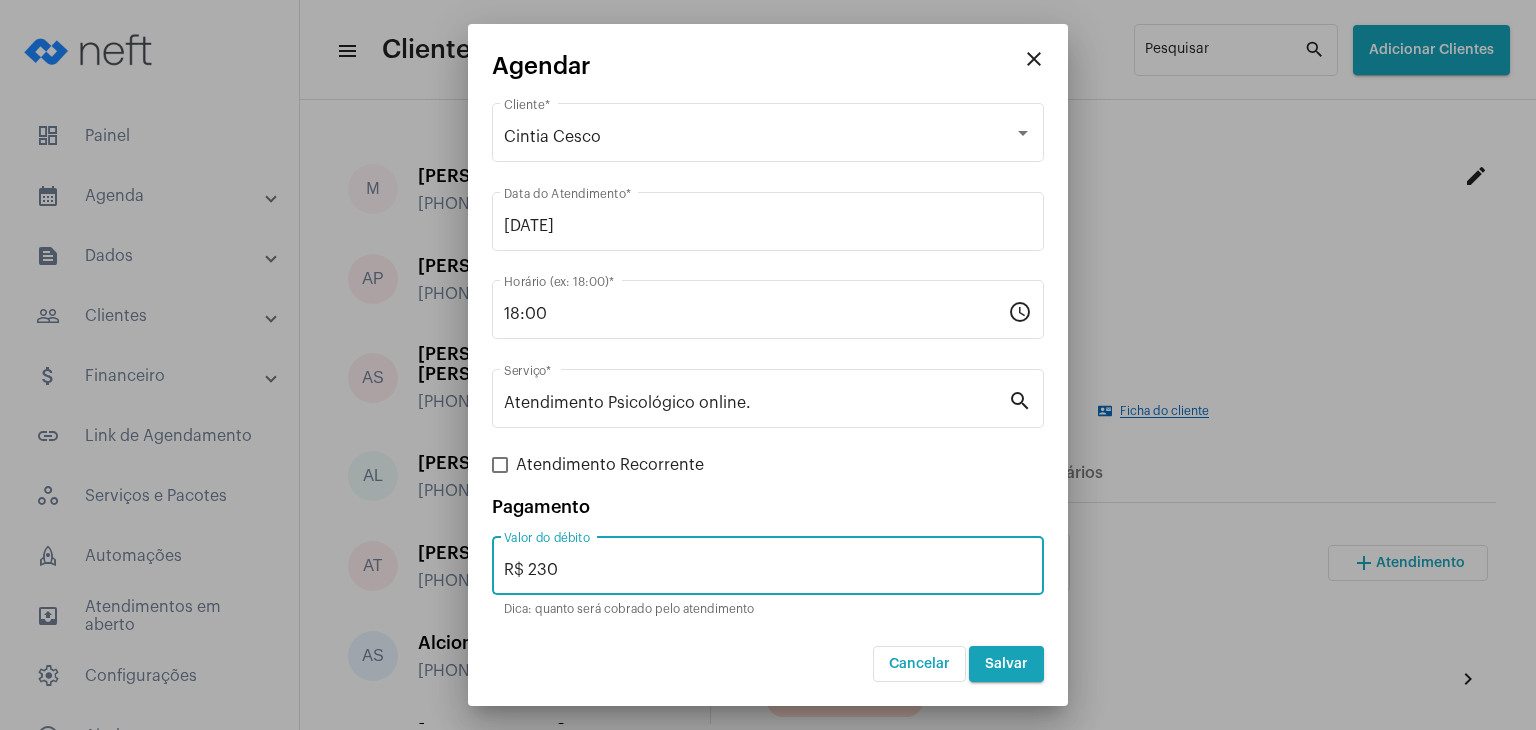 type on "R$ 230" 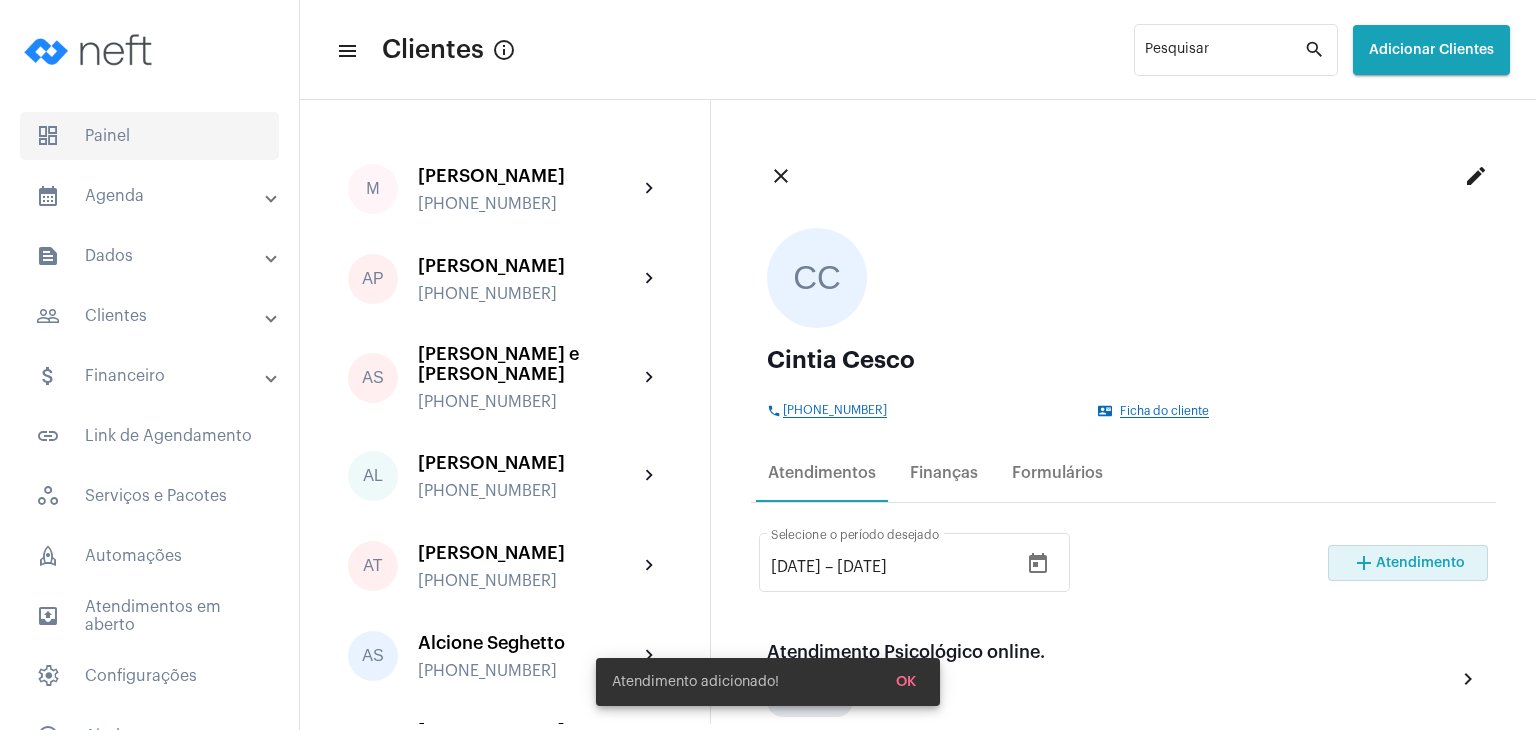 click on "dashboard   Painel" 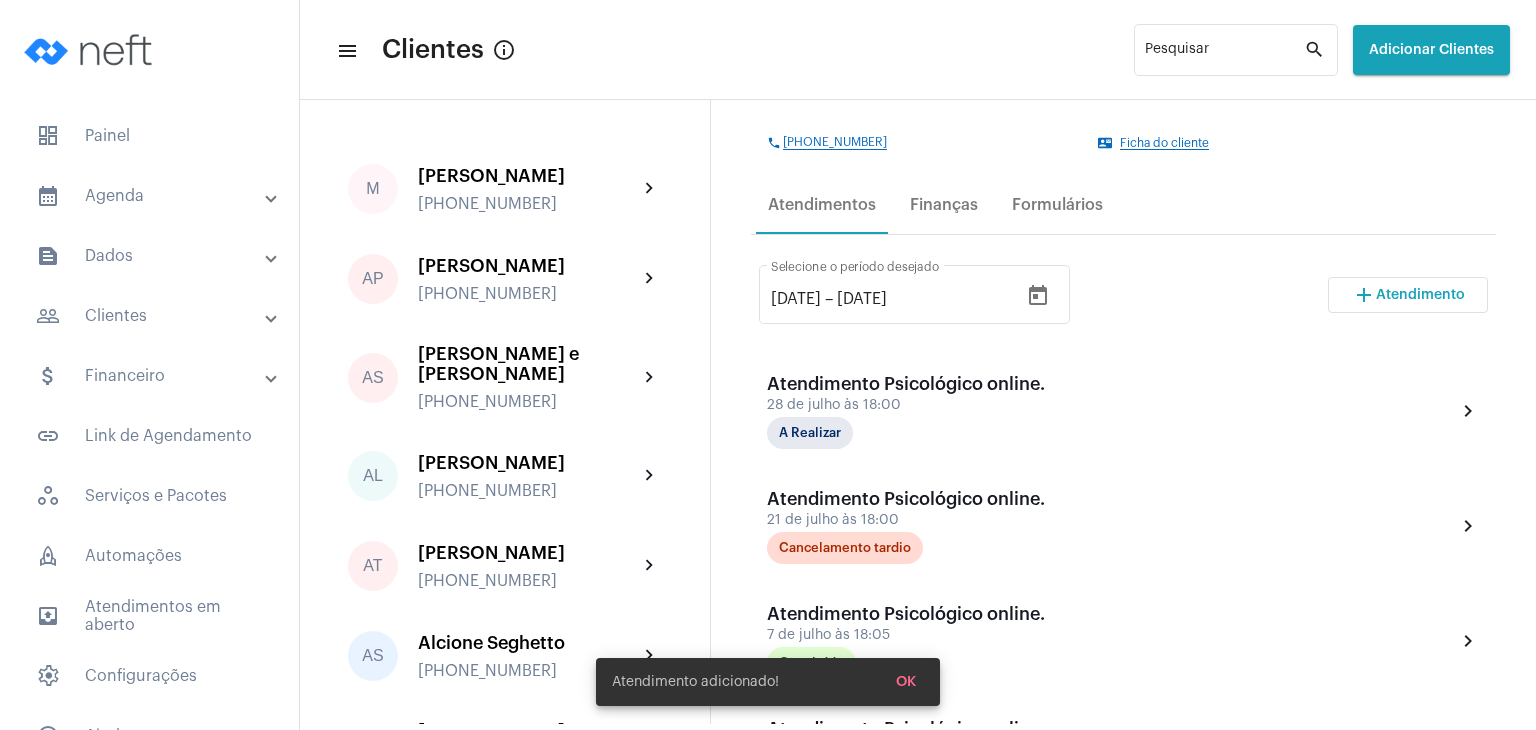 scroll, scrollTop: 300, scrollLeft: 0, axis: vertical 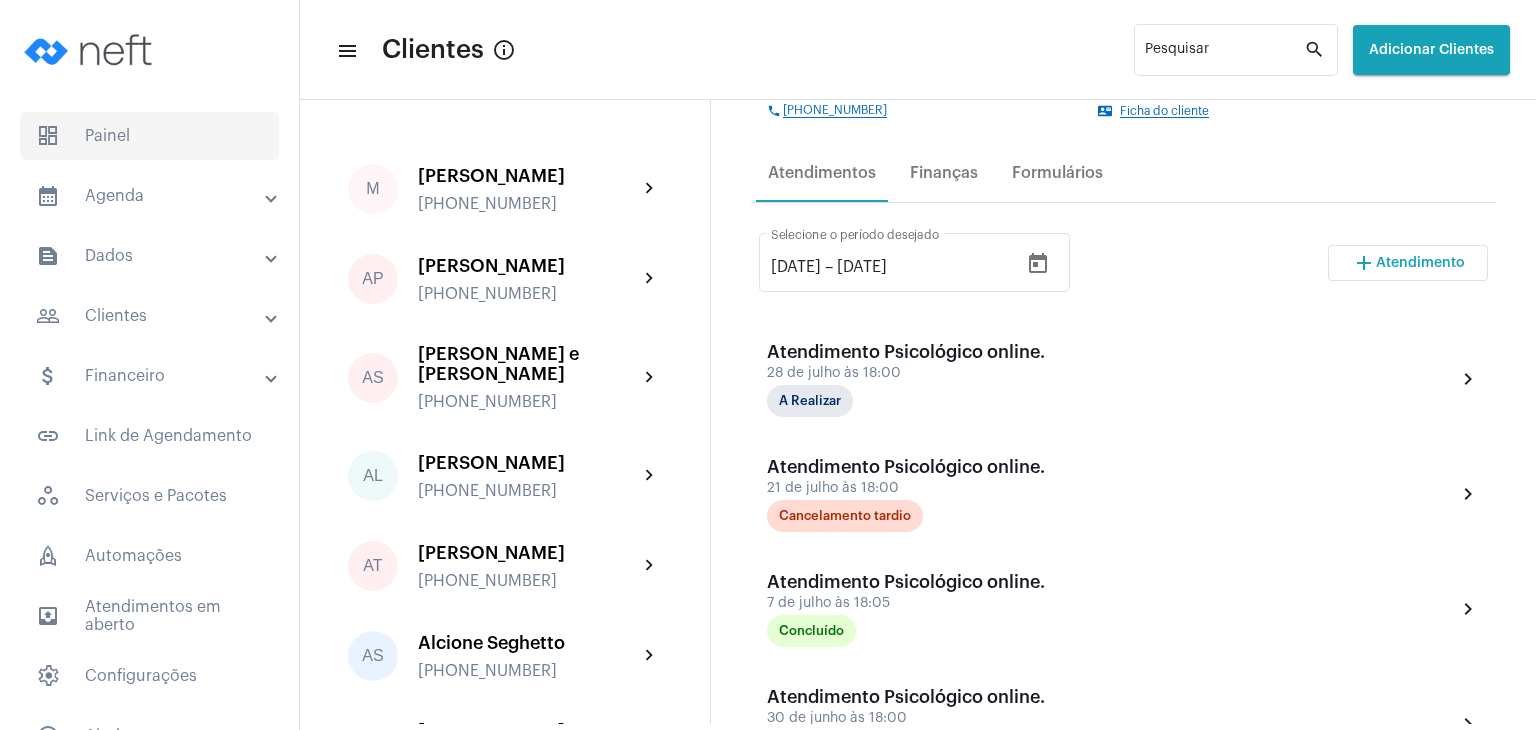 click on "dashboard   Painel" 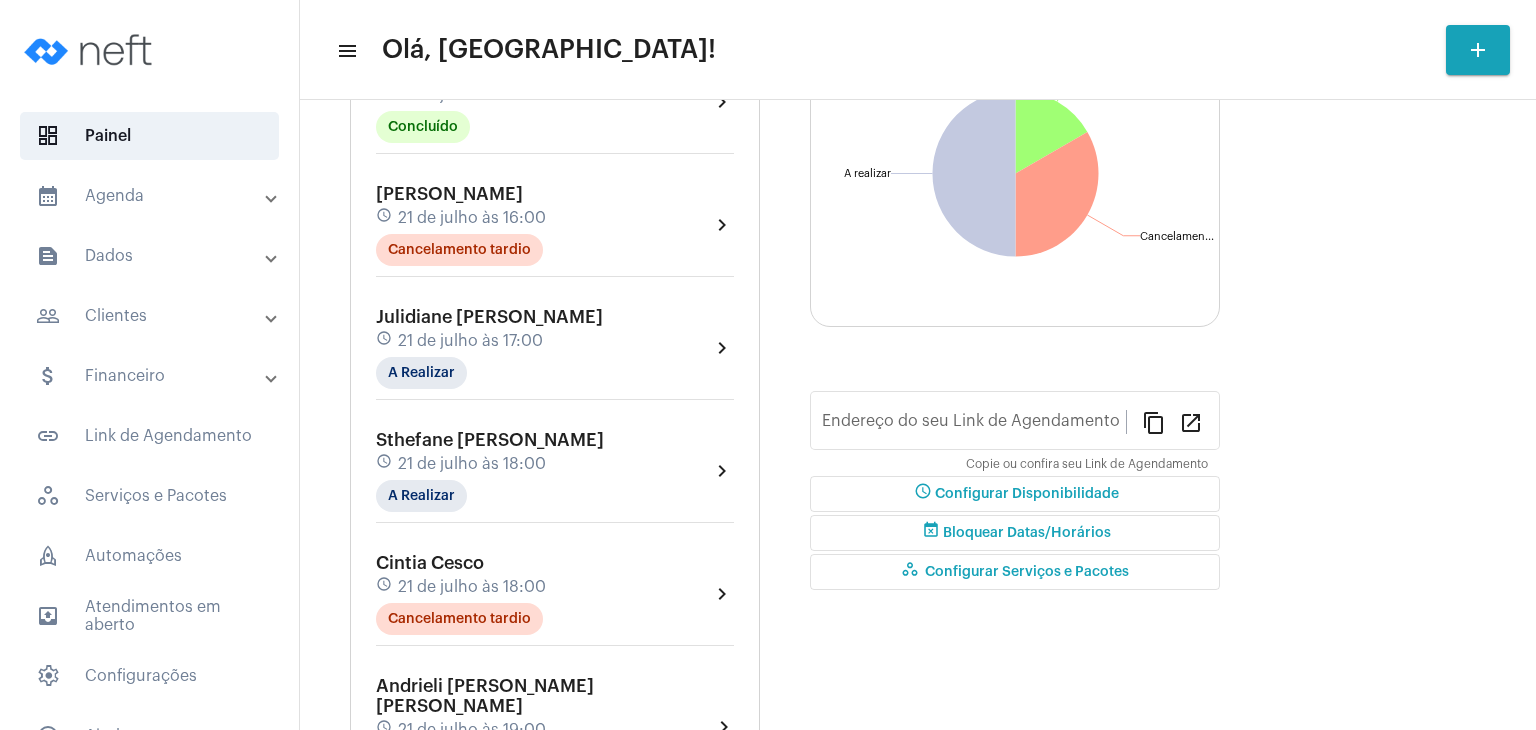 type on "[URL][DOMAIN_NAME][PERSON_NAME]" 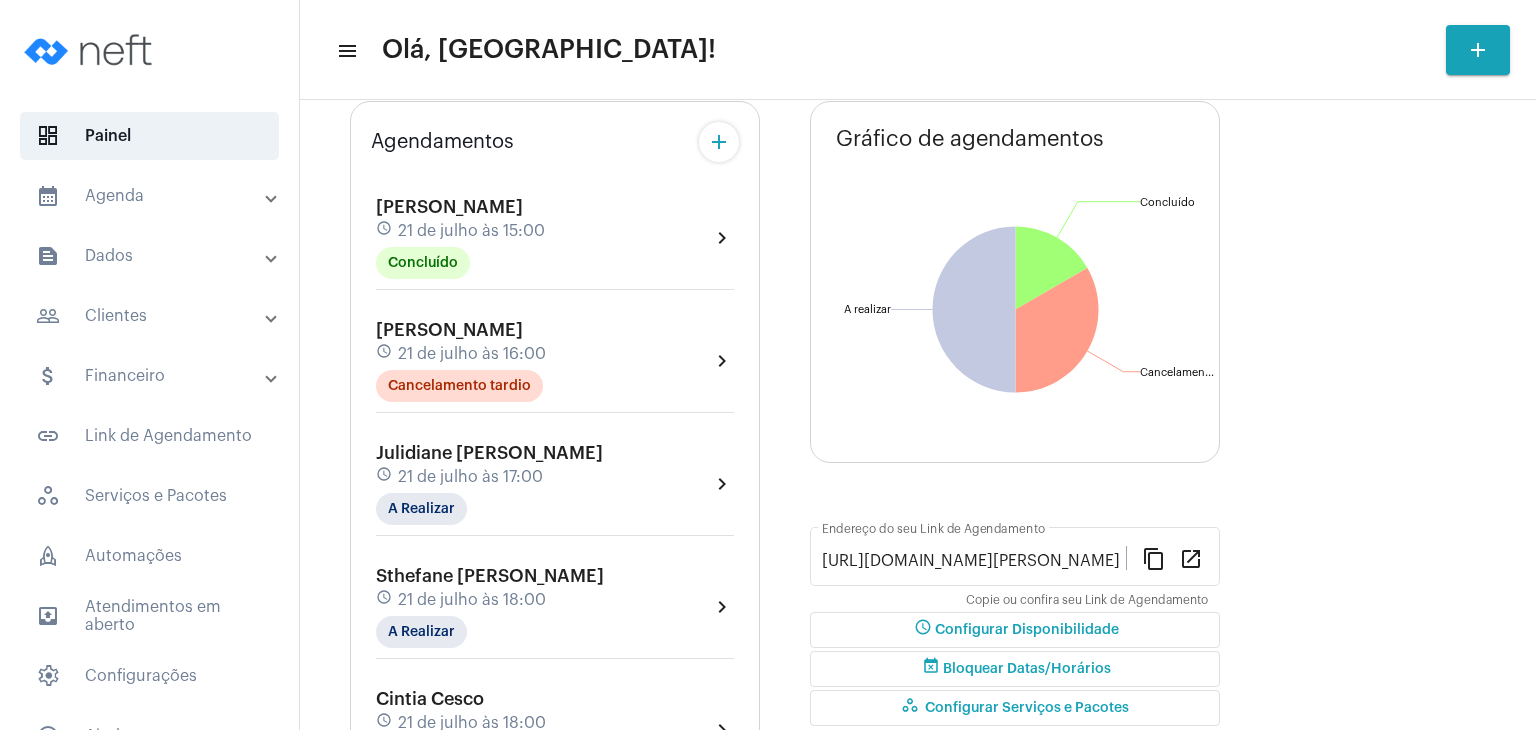 scroll, scrollTop: 0, scrollLeft: 0, axis: both 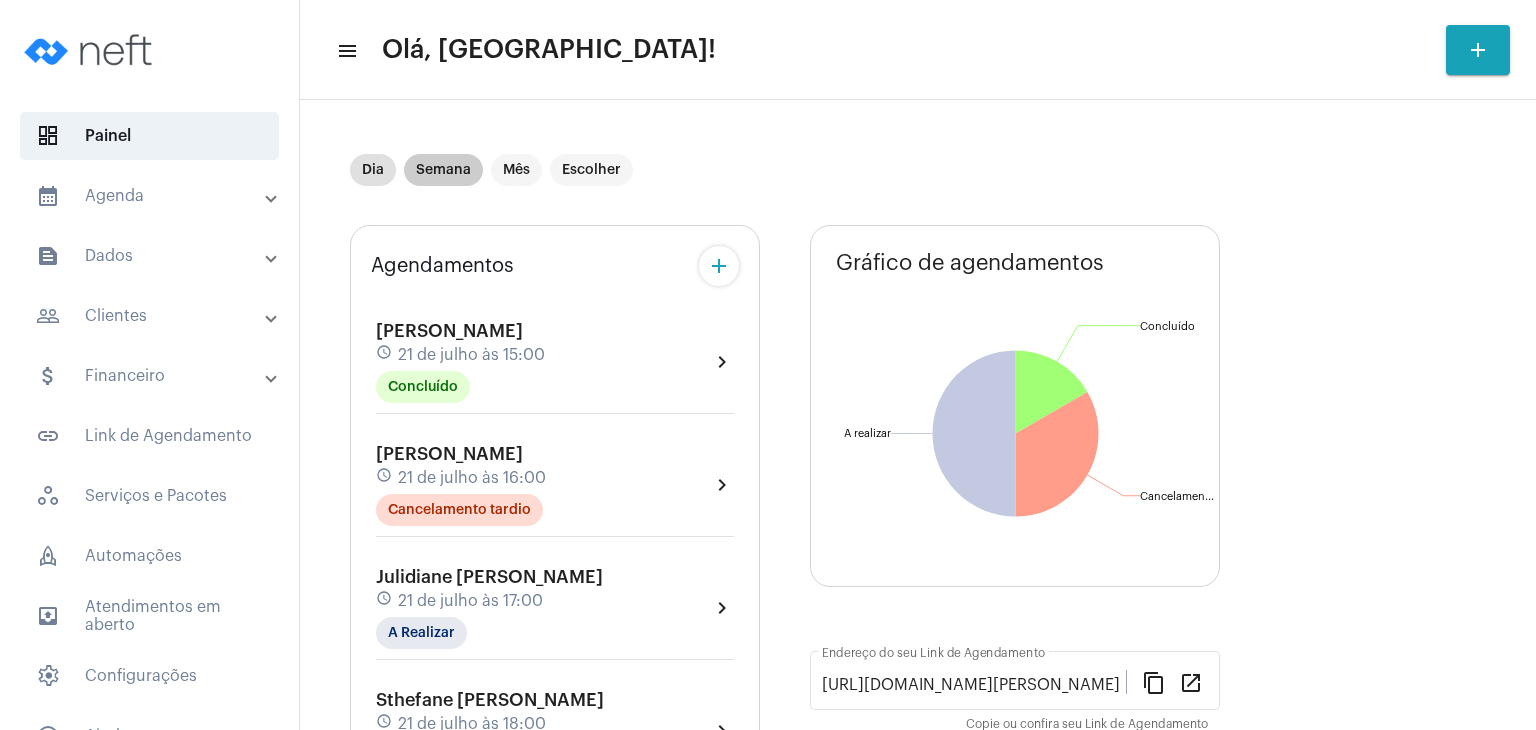click on "Semana" at bounding box center (443, 170) 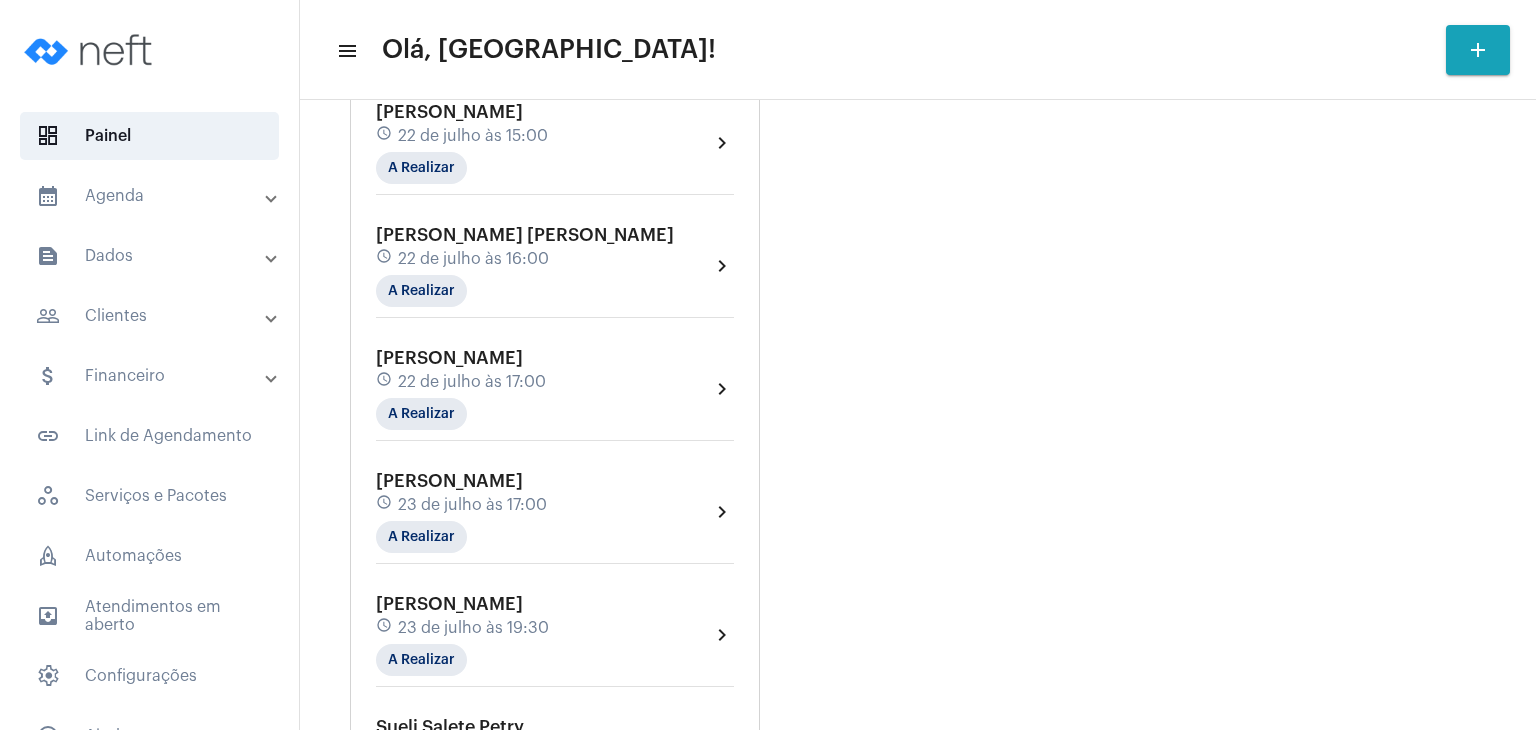 scroll, scrollTop: 1200, scrollLeft: 0, axis: vertical 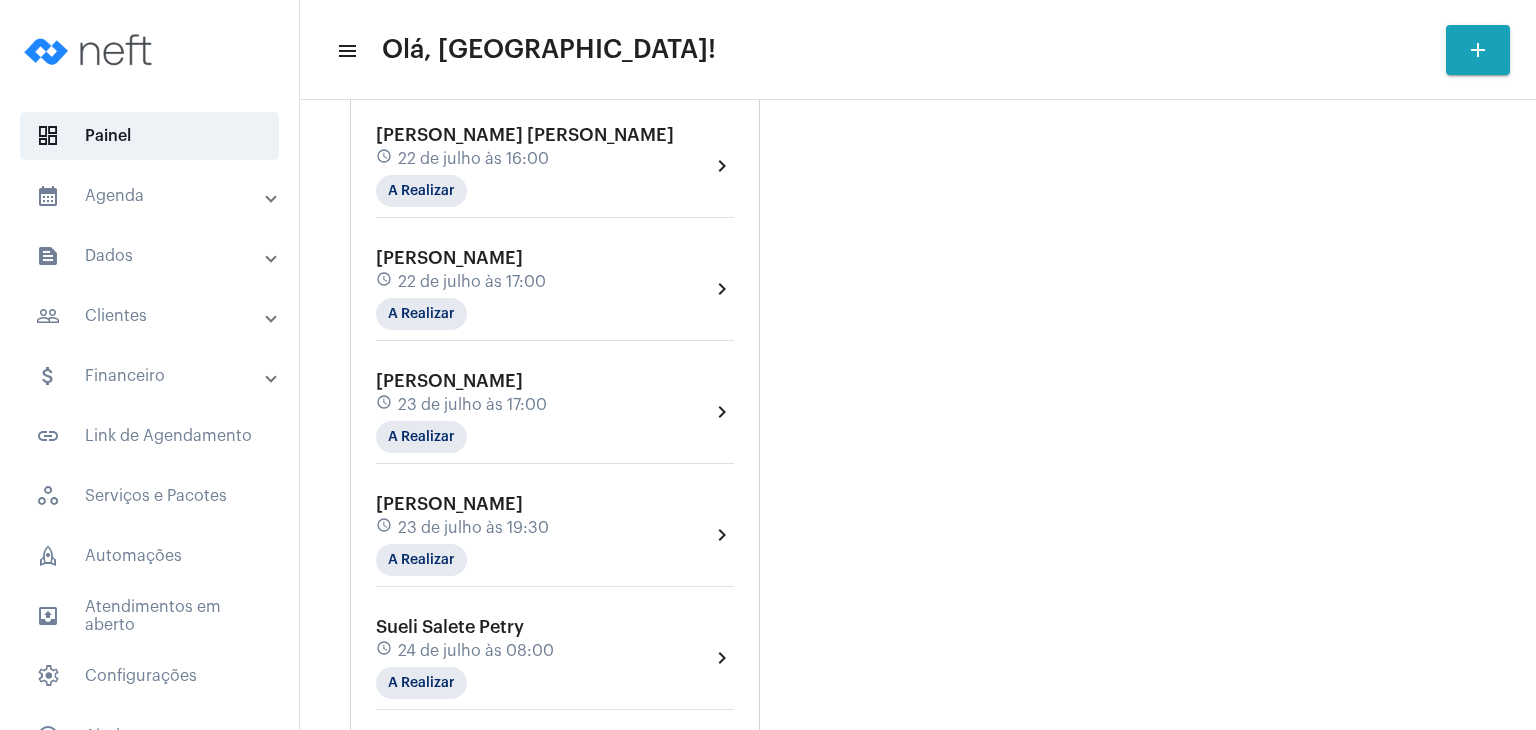drag, startPoint x: 588, startPoint y: 458, endPoint x: 562, endPoint y: 481, distance: 34.713108 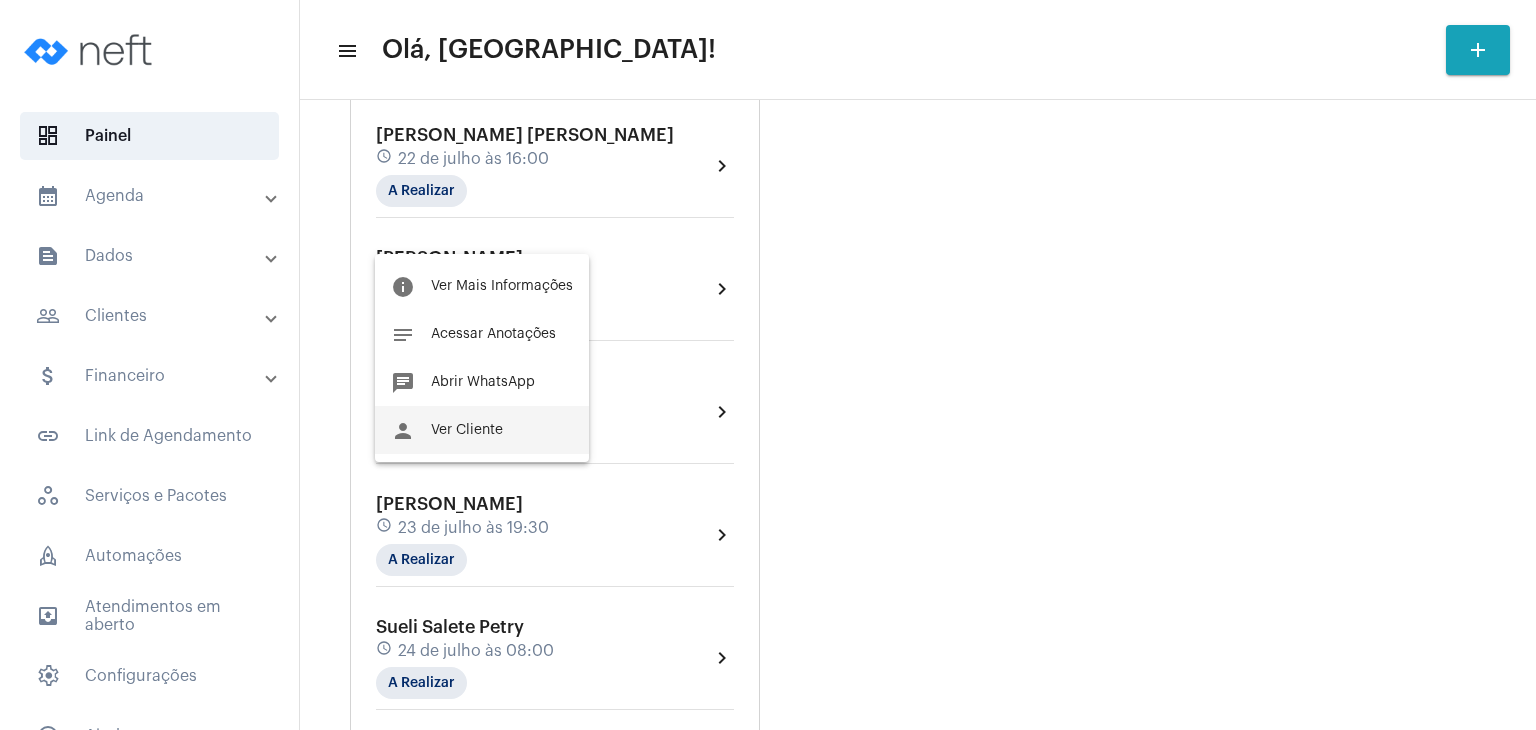 click on "Ver Cliente" at bounding box center (467, 430) 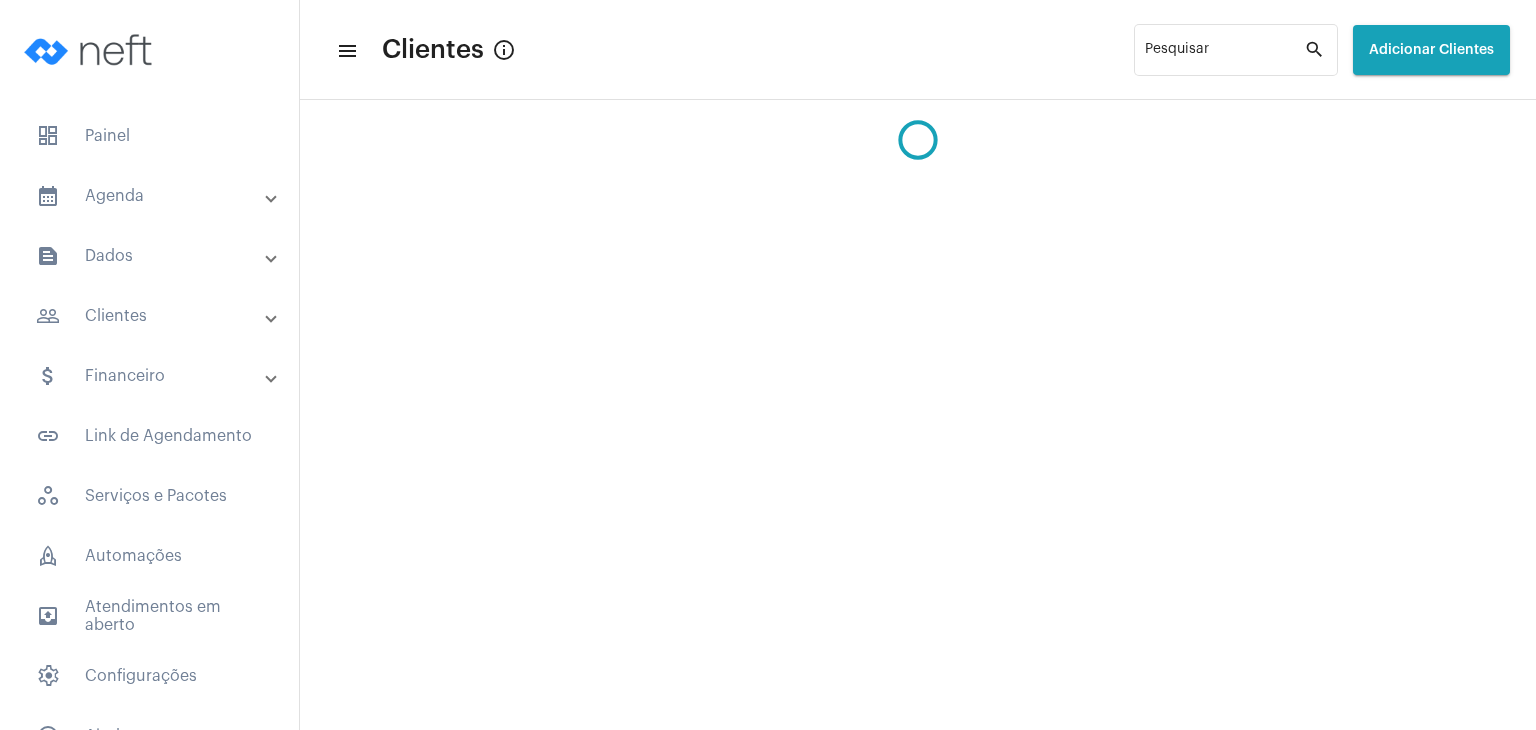 scroll, scrollTop: 0, scrollLeft: 0, axis: both 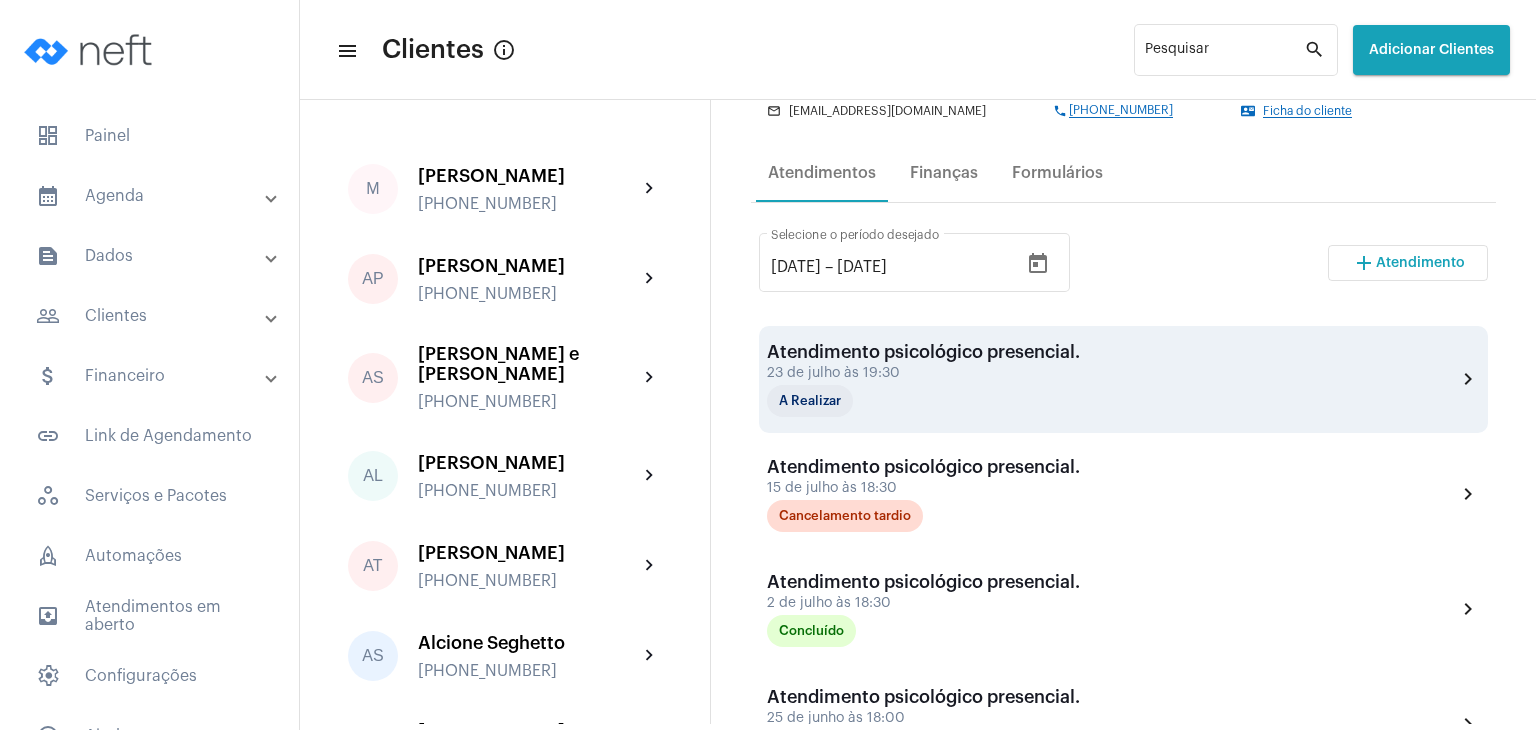 click on "23 de julho às 19:30" at bounding box center [923, 373] 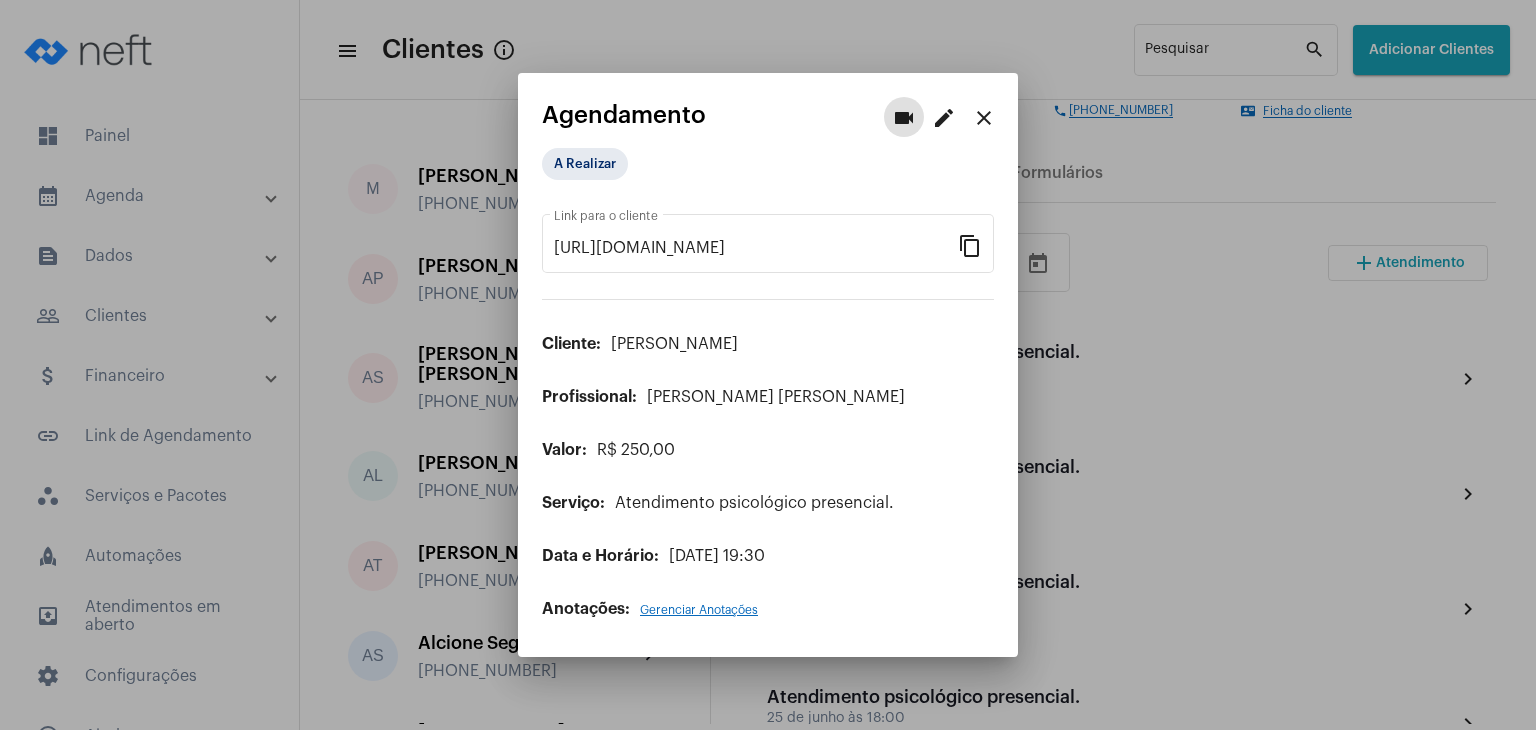 click on "edit" at bounding box center [944, 118] 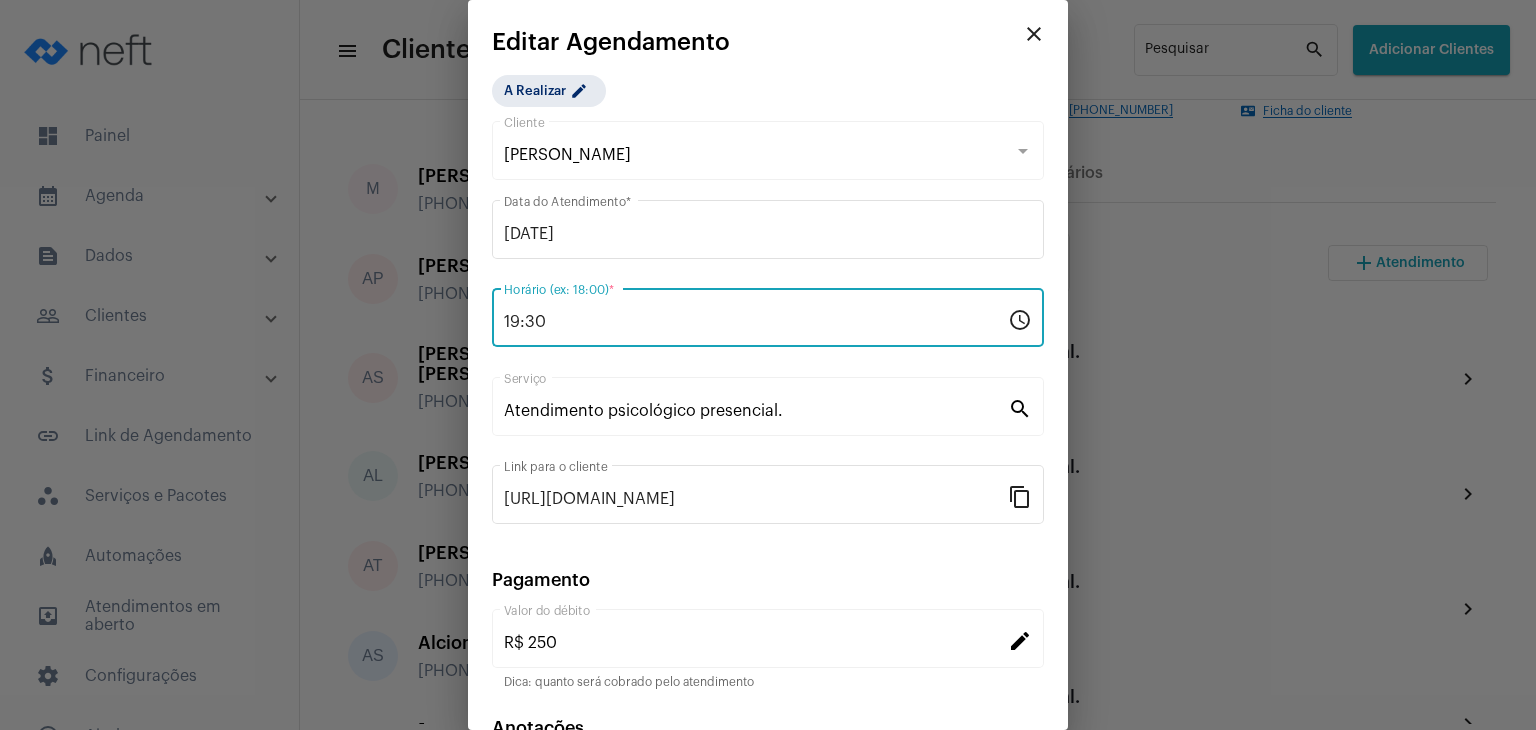 click on "19:30" at bounding box center [756, 322] 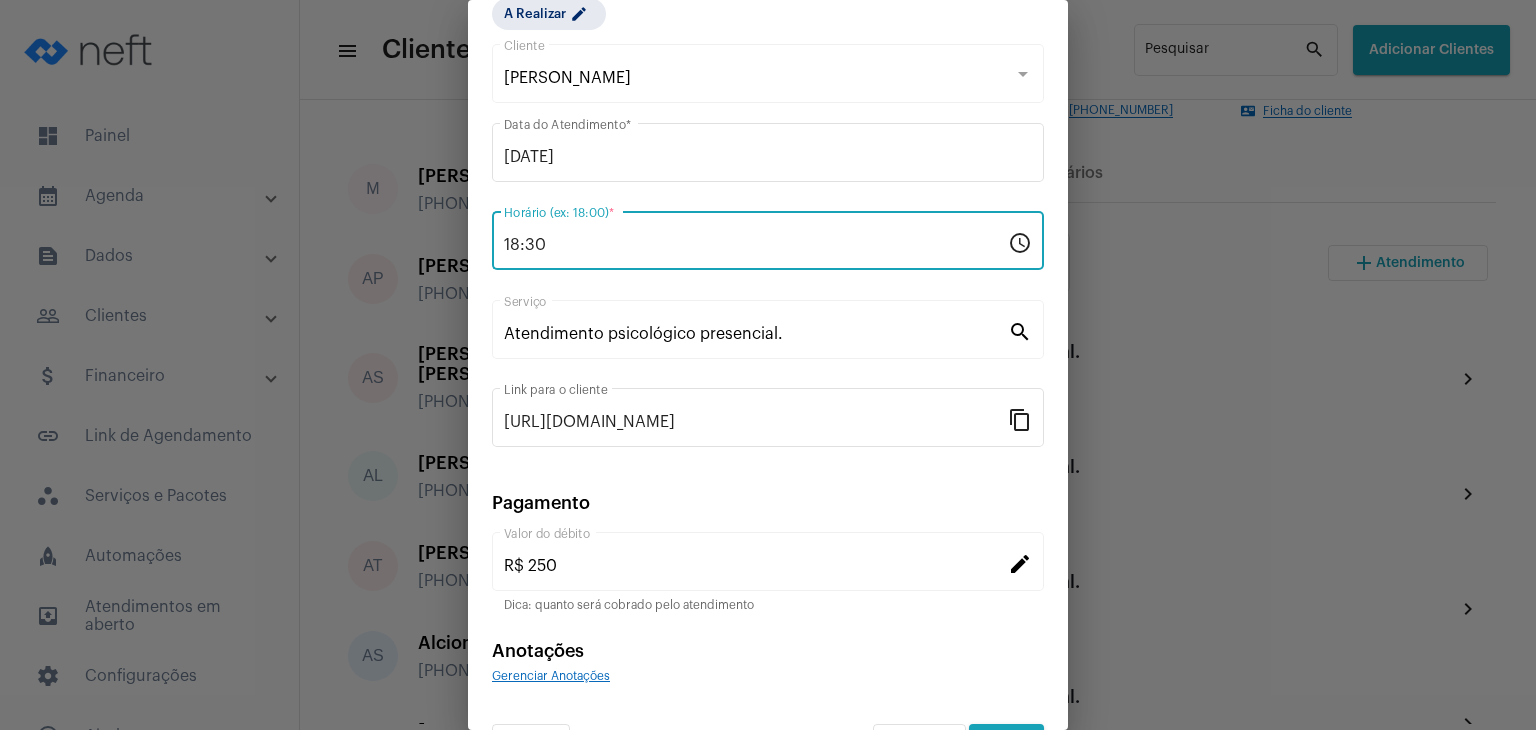 scroll, scrollTop: 128, scrollLeft: 0, axis: vertical 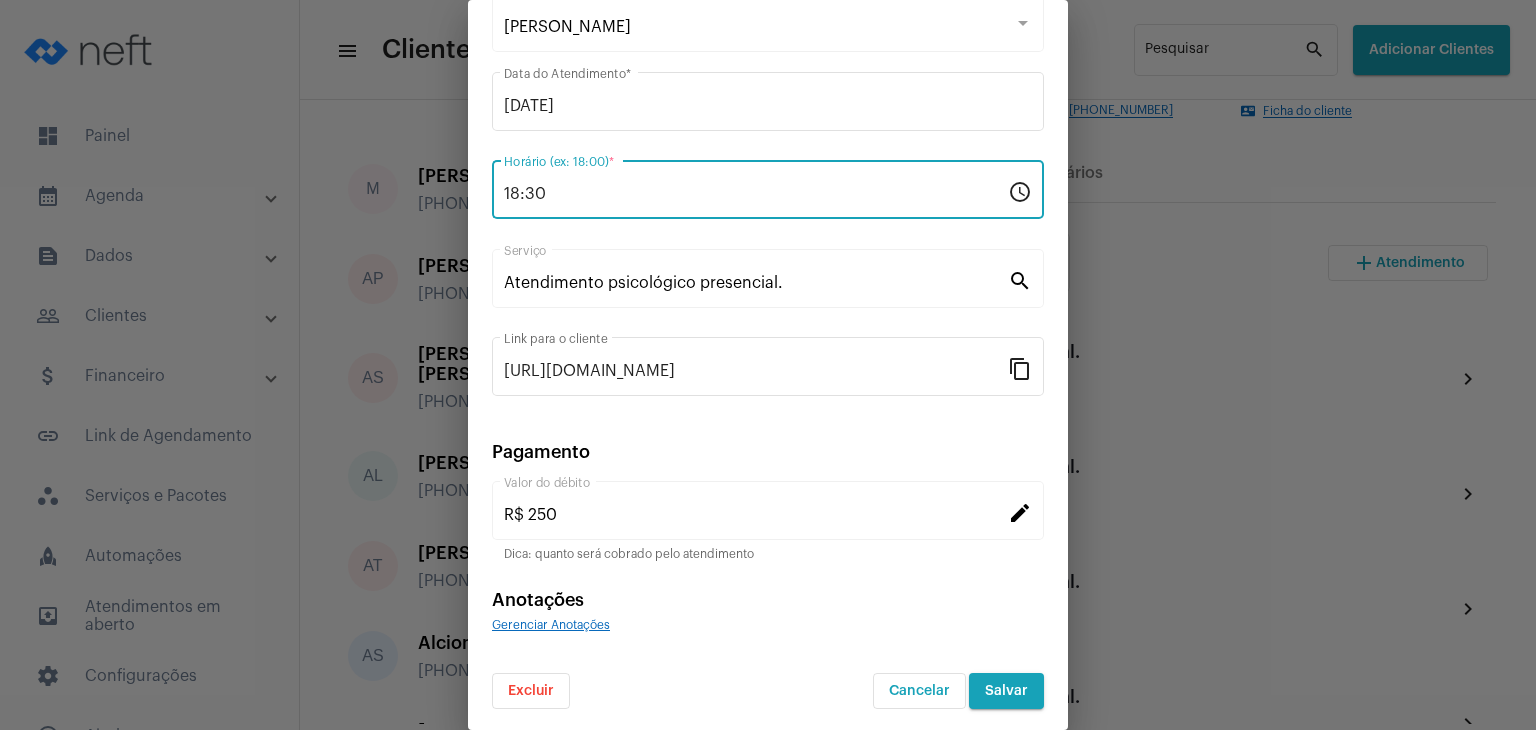 type on "18:30" 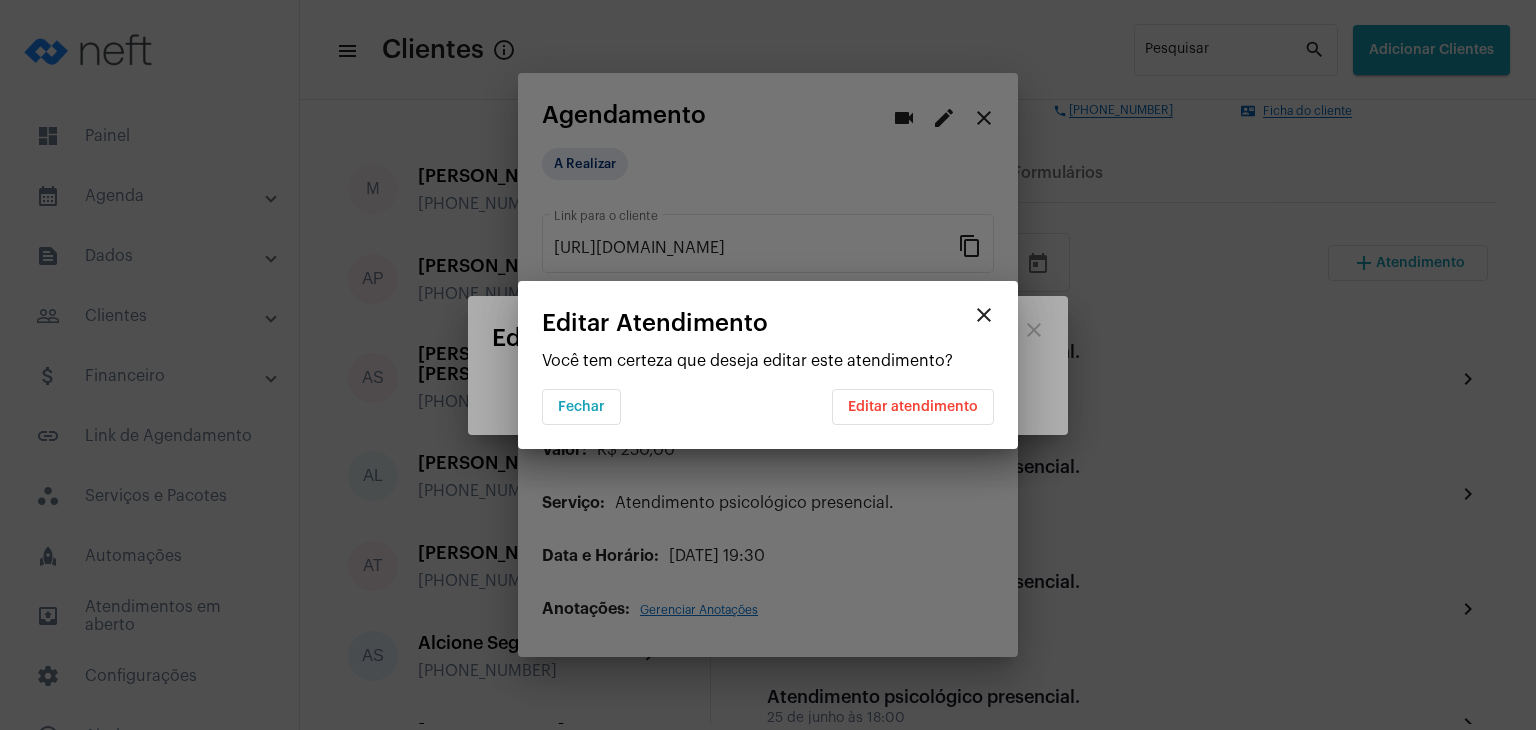 scroll, scrollTop: 0, scrollLeft: 0, axis: both 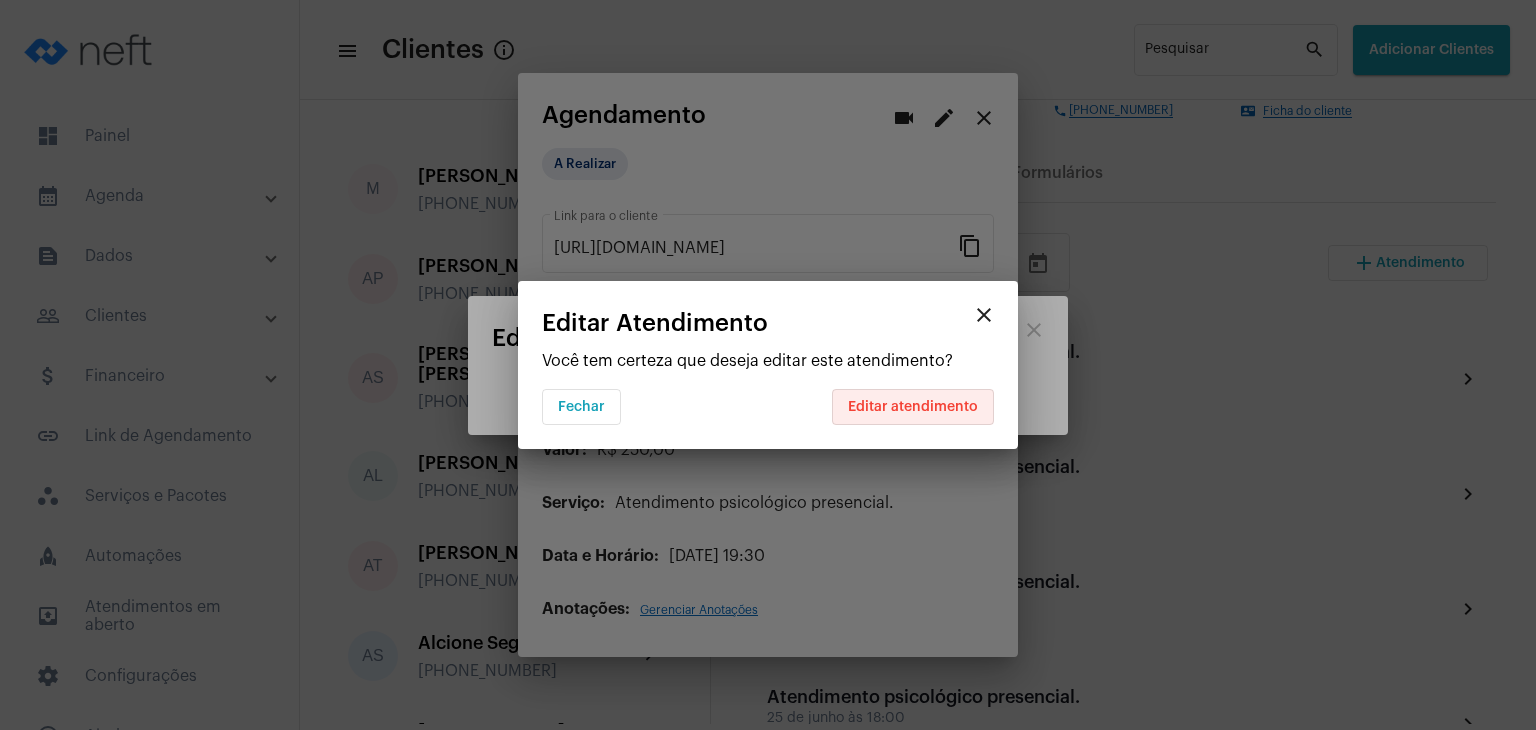 click on "Editar atendimento" at bounding box center [913, 407] 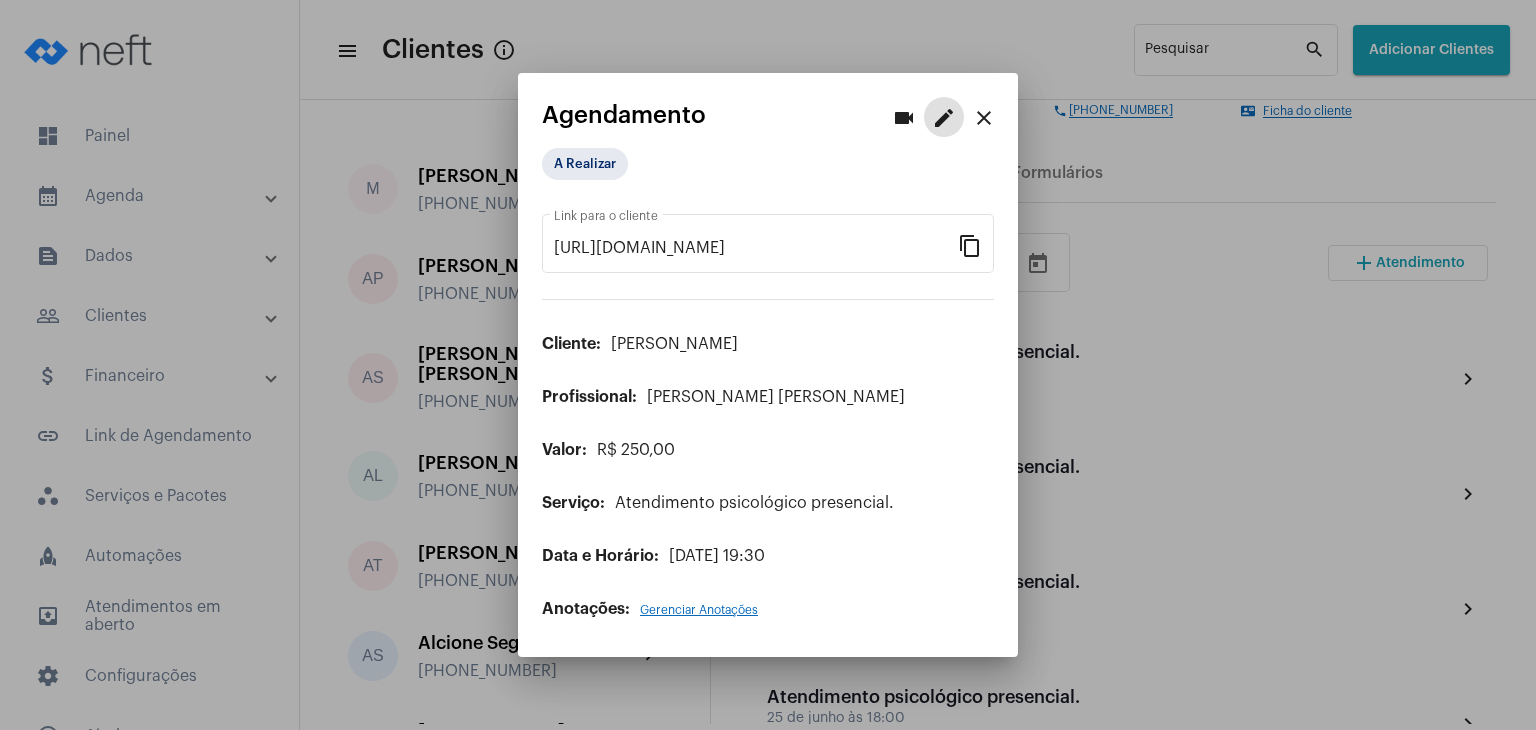 click on "close" at bounding box center (984, 118) 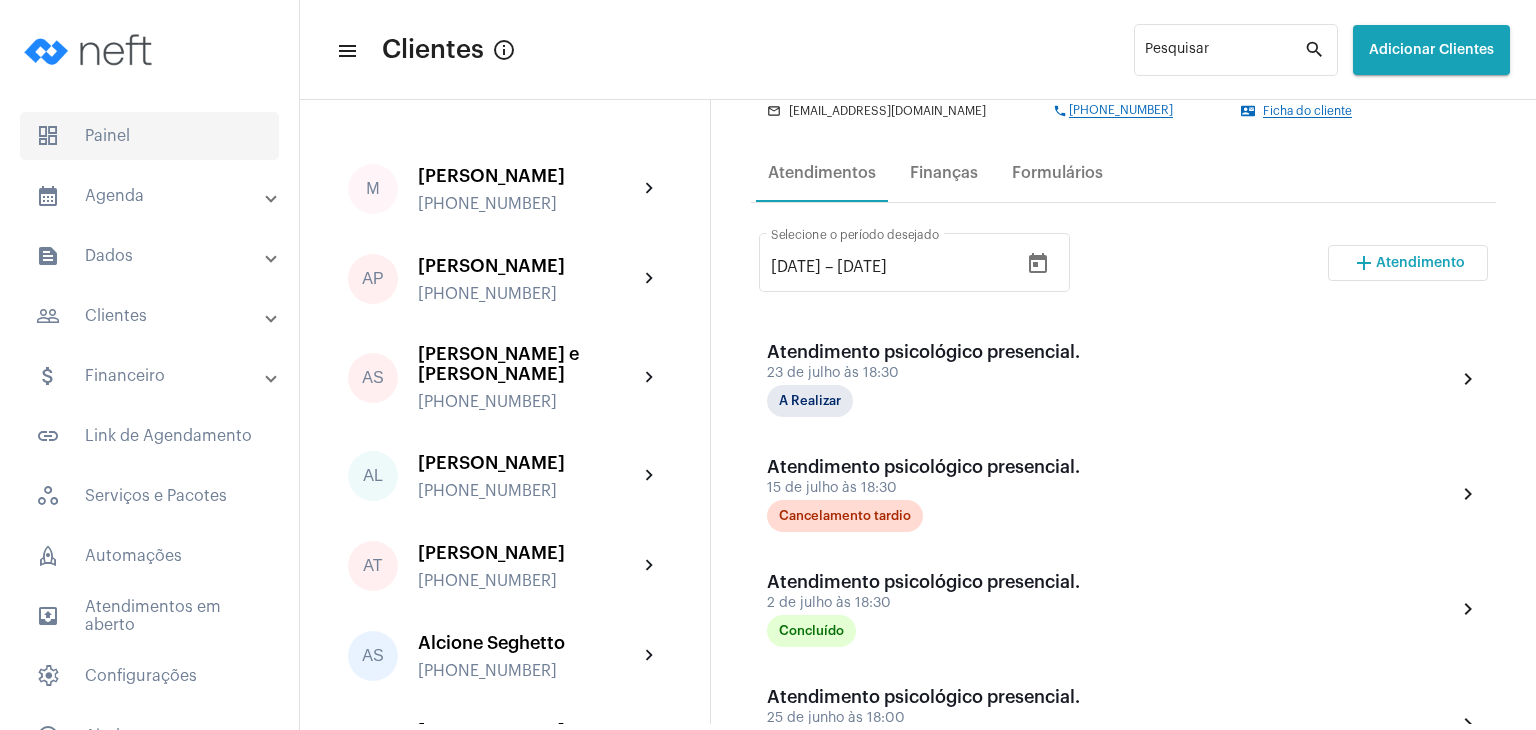 click on "dashboard   Painel" 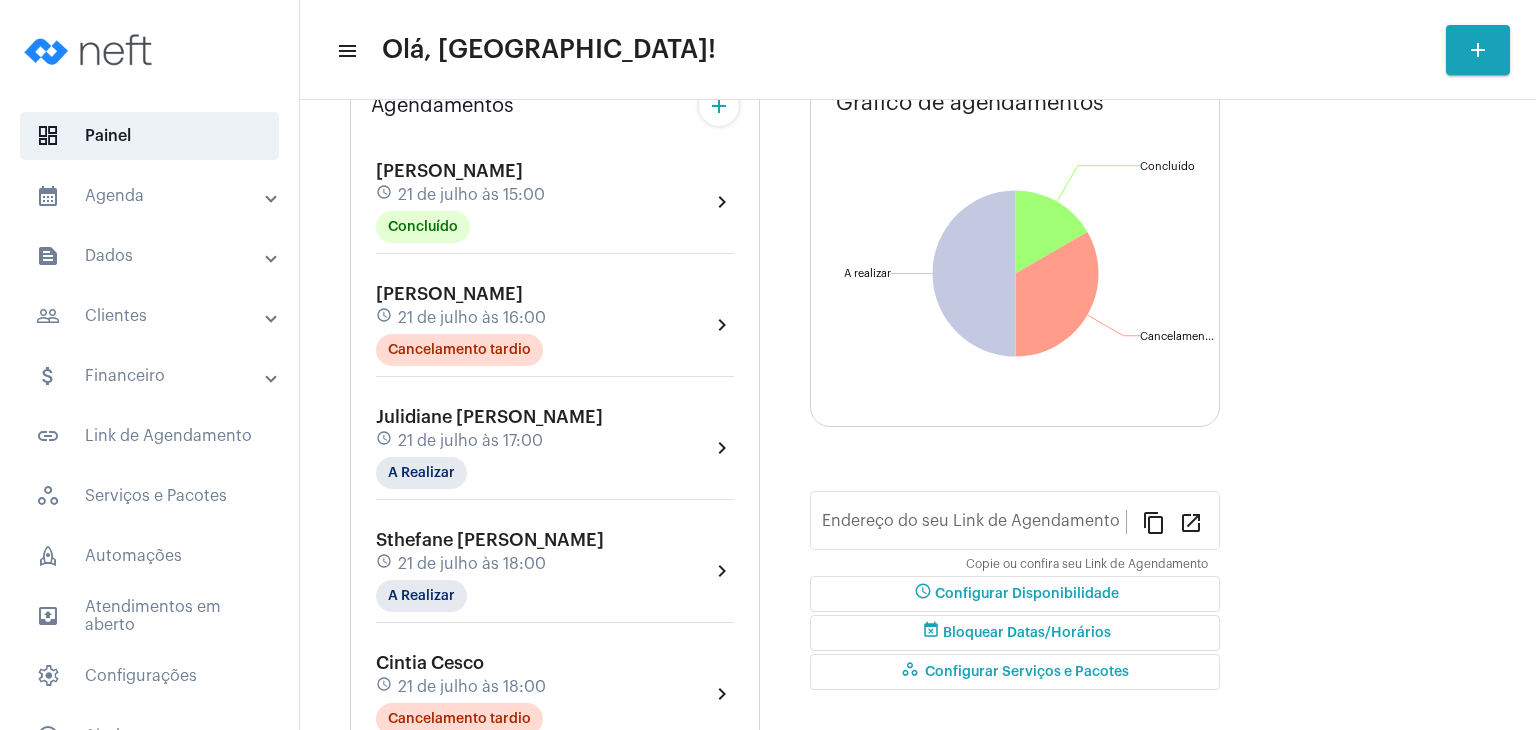 type on "[URL][DOMAIN_NAME][PERSON_NAME]" 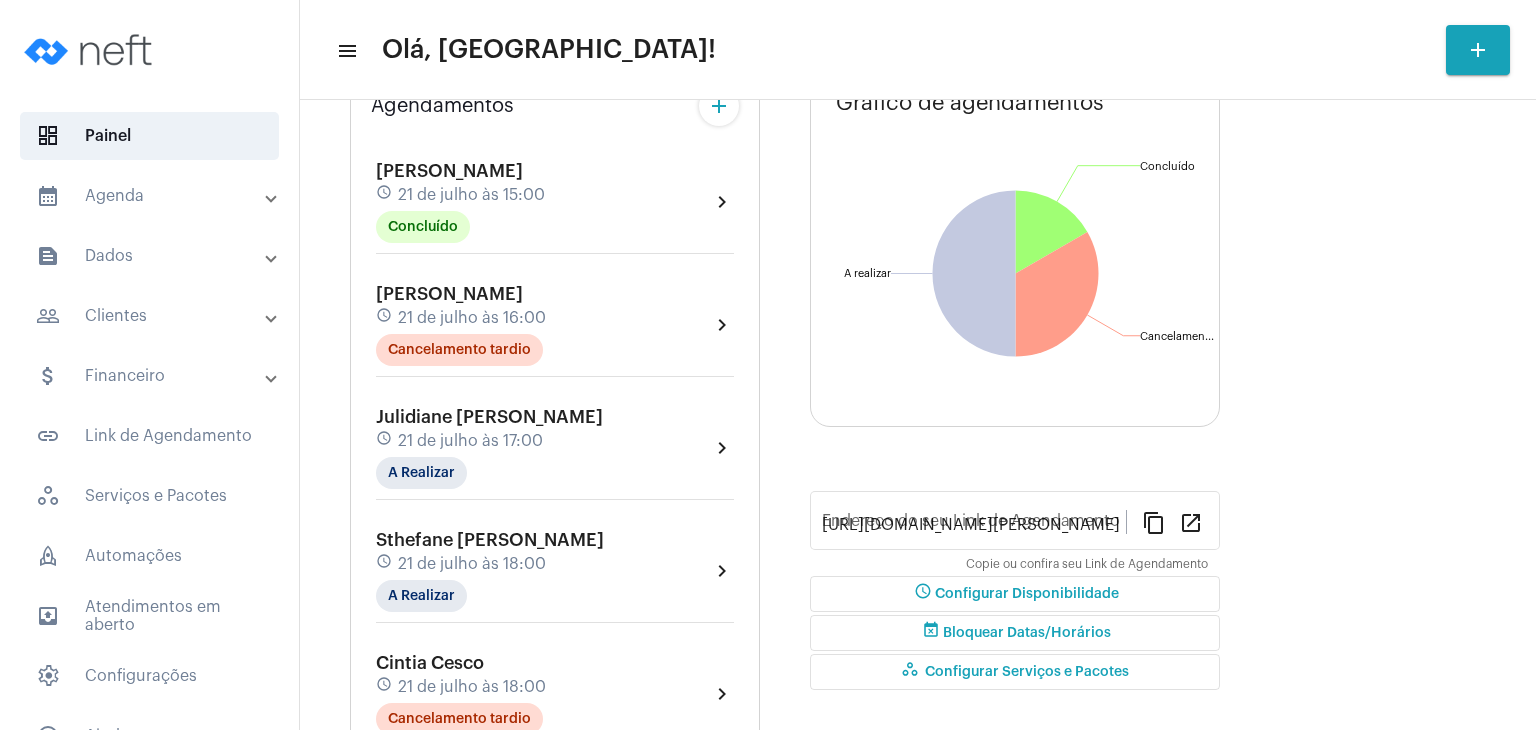 scroll, scrollTop: 260, scrollLeft: 0, axis: vertical 